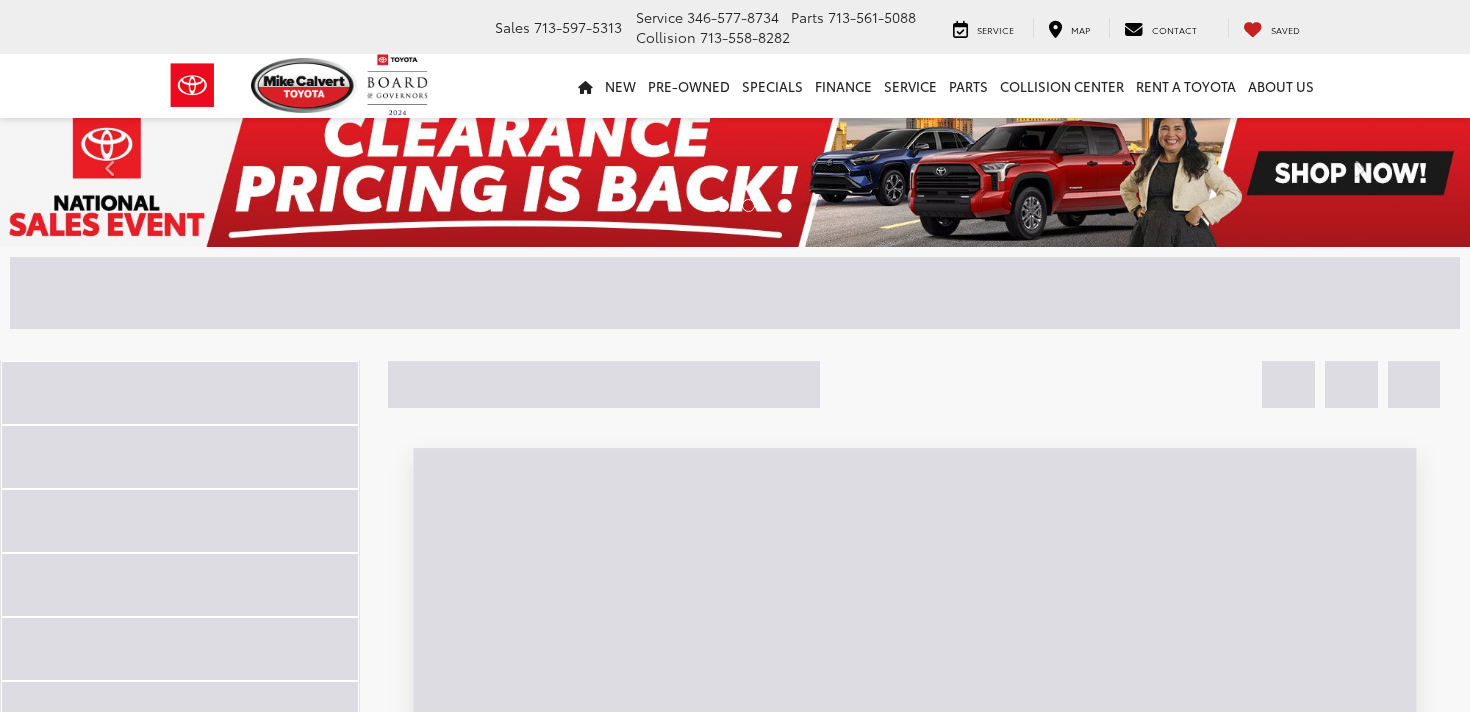 scroll, scrollTop: 0, scrollLeft: 0, axis: both 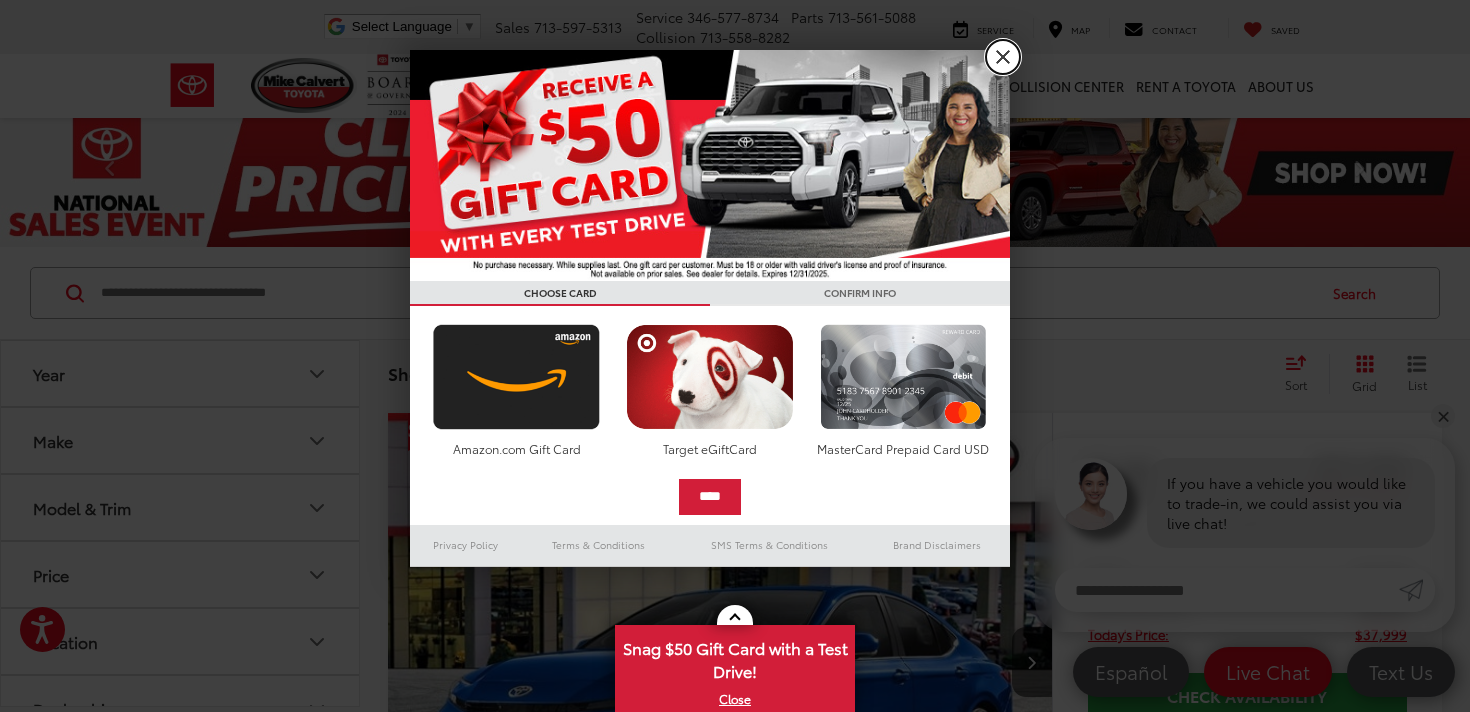 click on "X" at bounding box center [1003, 57] 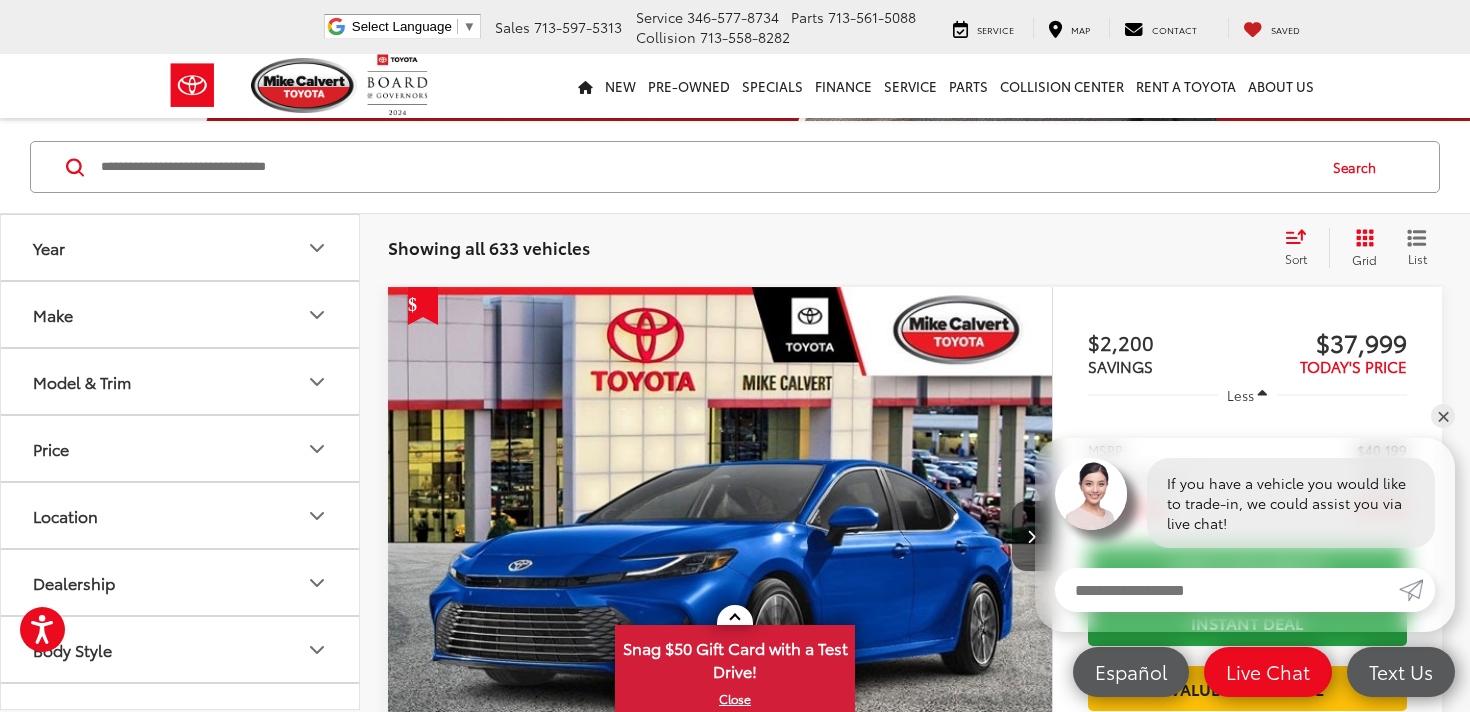 scroll, scrollTop: 181, scrollLeft: 0, axis: vertical 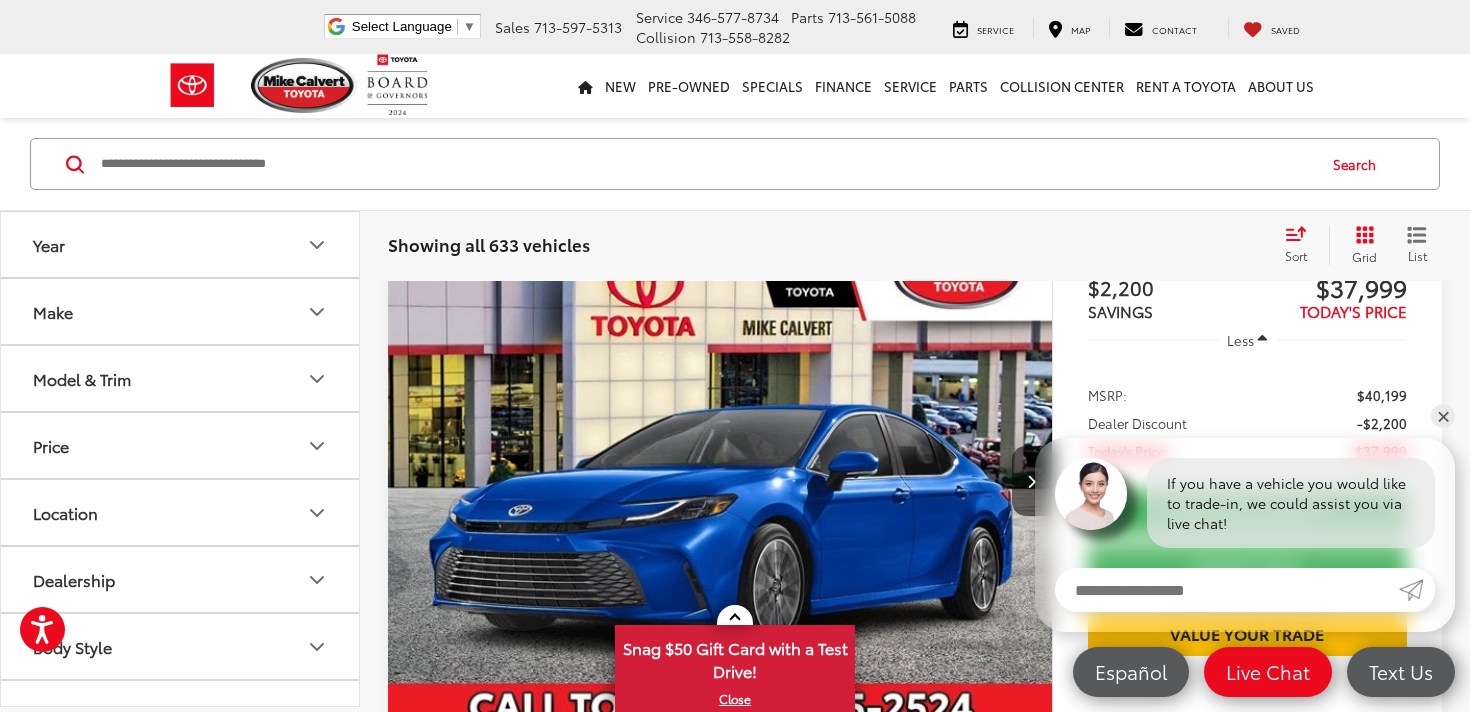 click on "Year" at bounding box center [181, 244] 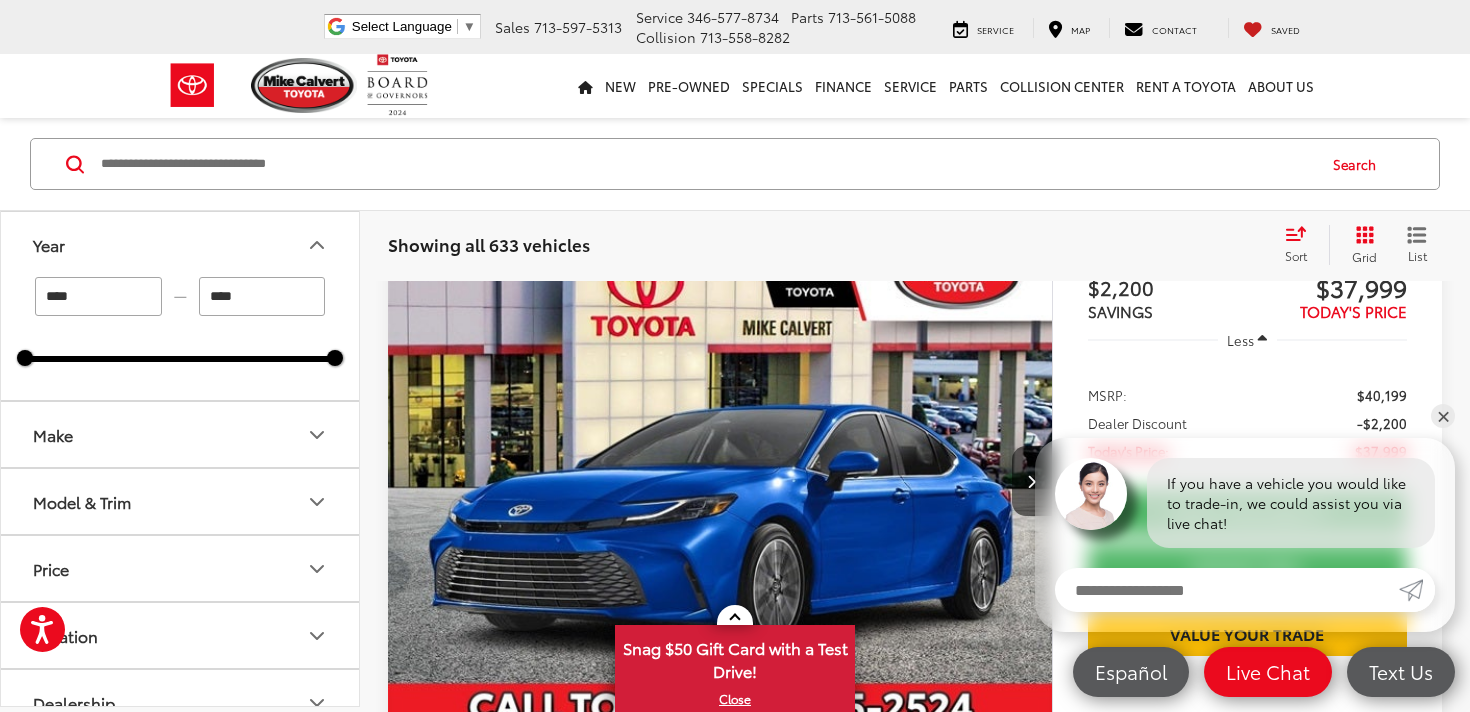 drag, startPoint x: 124, startPoint y: 289, endPoint x: 1, endPoint y: 289, distance: 123 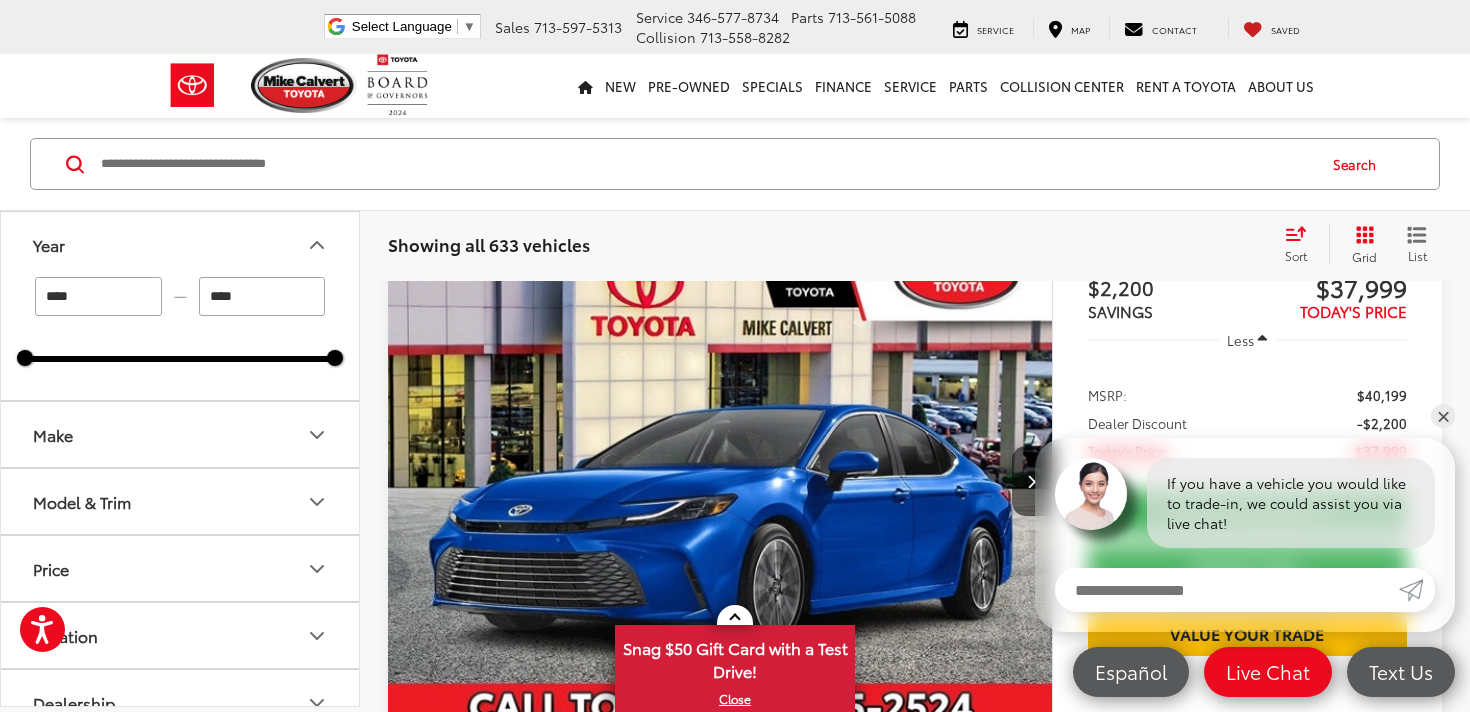 type on "****" 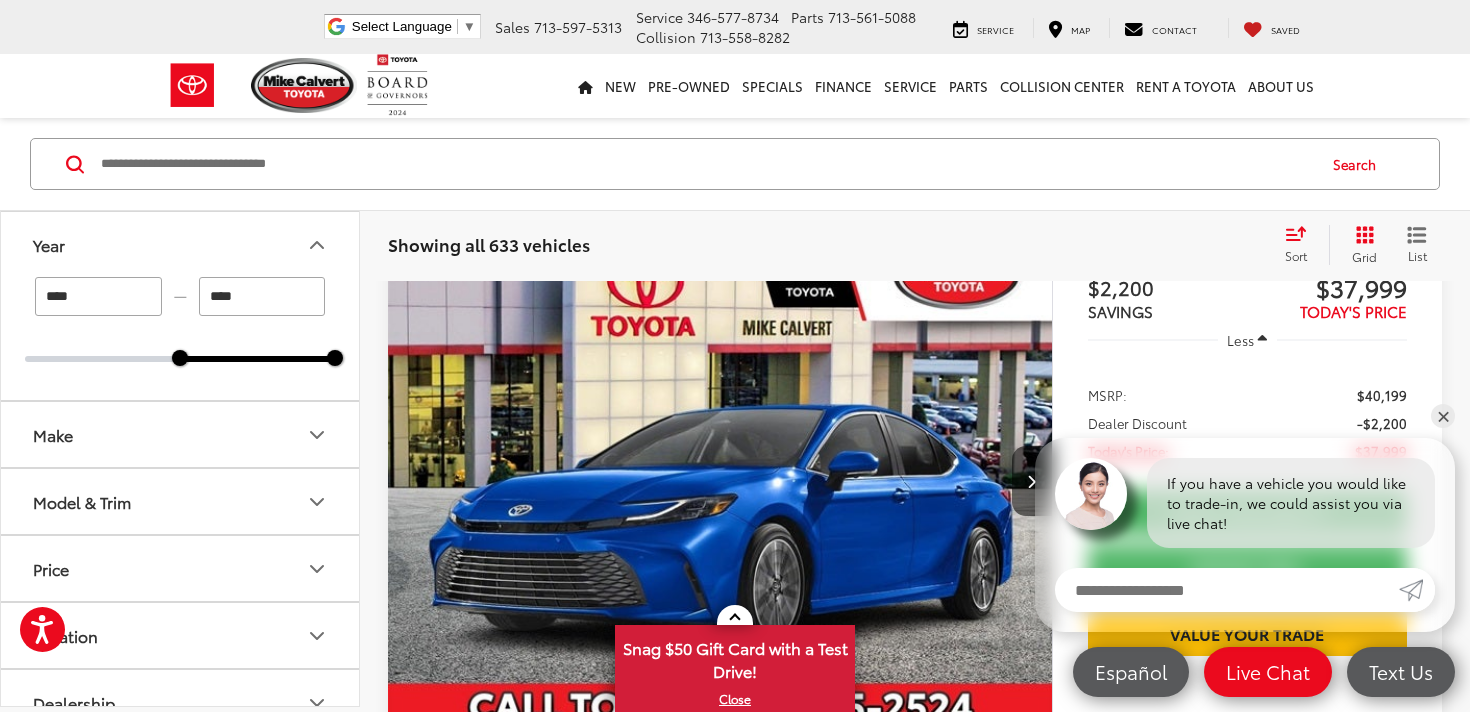 click on "****" at bounding box center (262, 296) 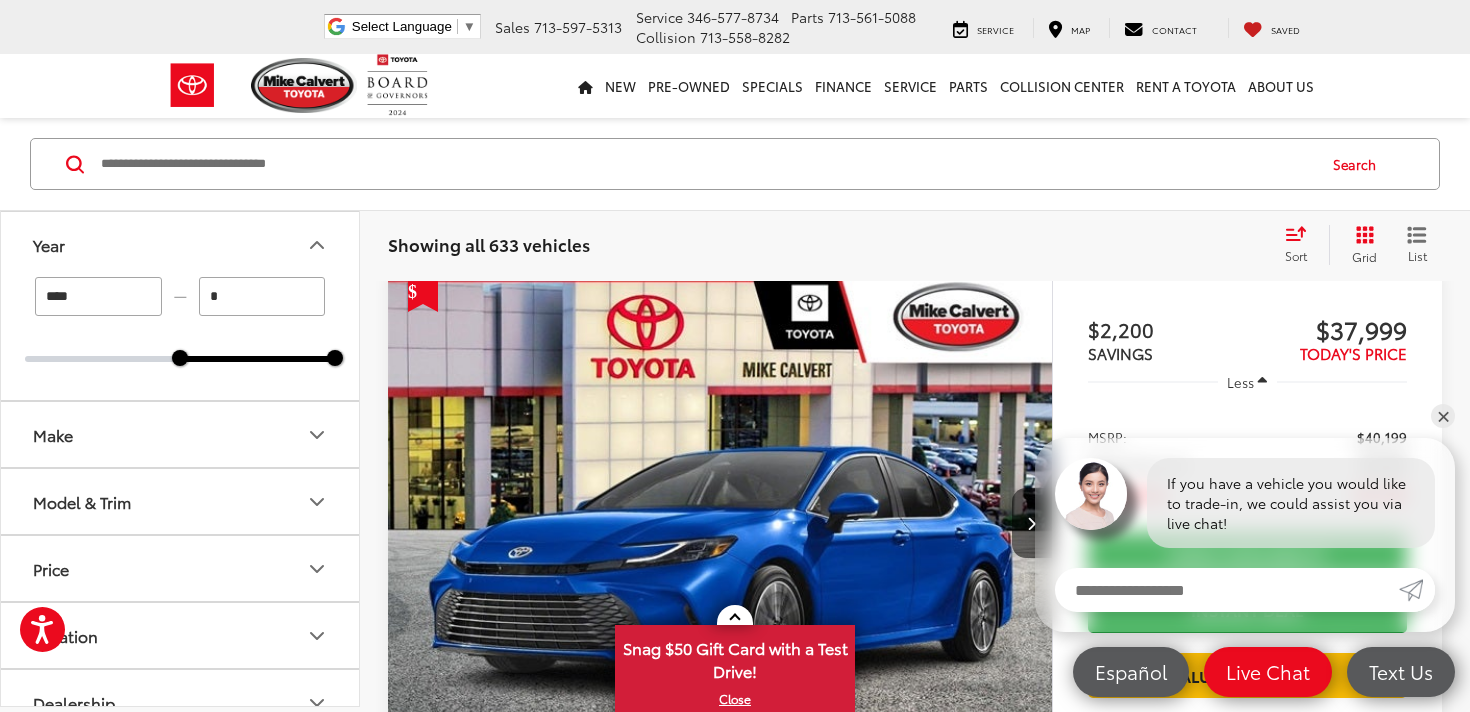 scroll, scrollTop: 129, scrollLeft: 0, axis: vertical 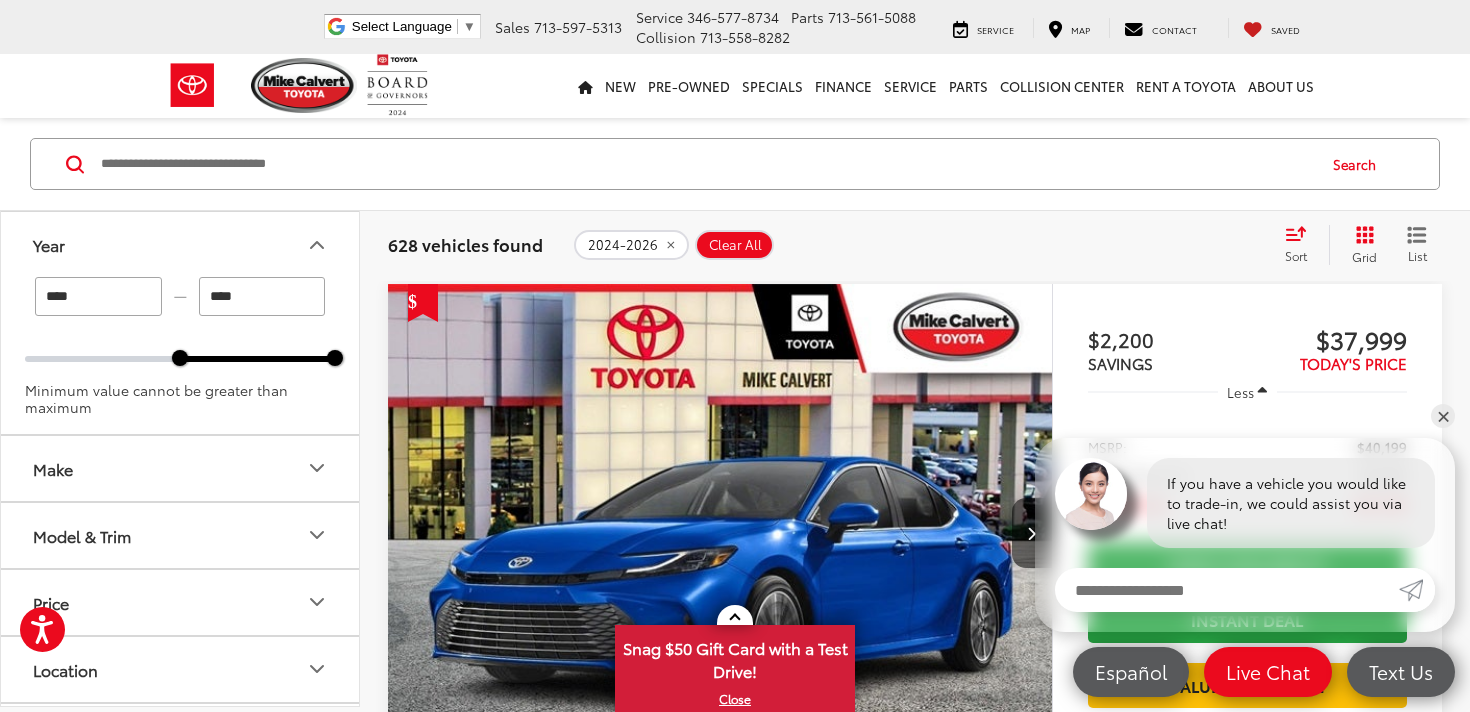 click on "****" at bounding box center (262, 296) 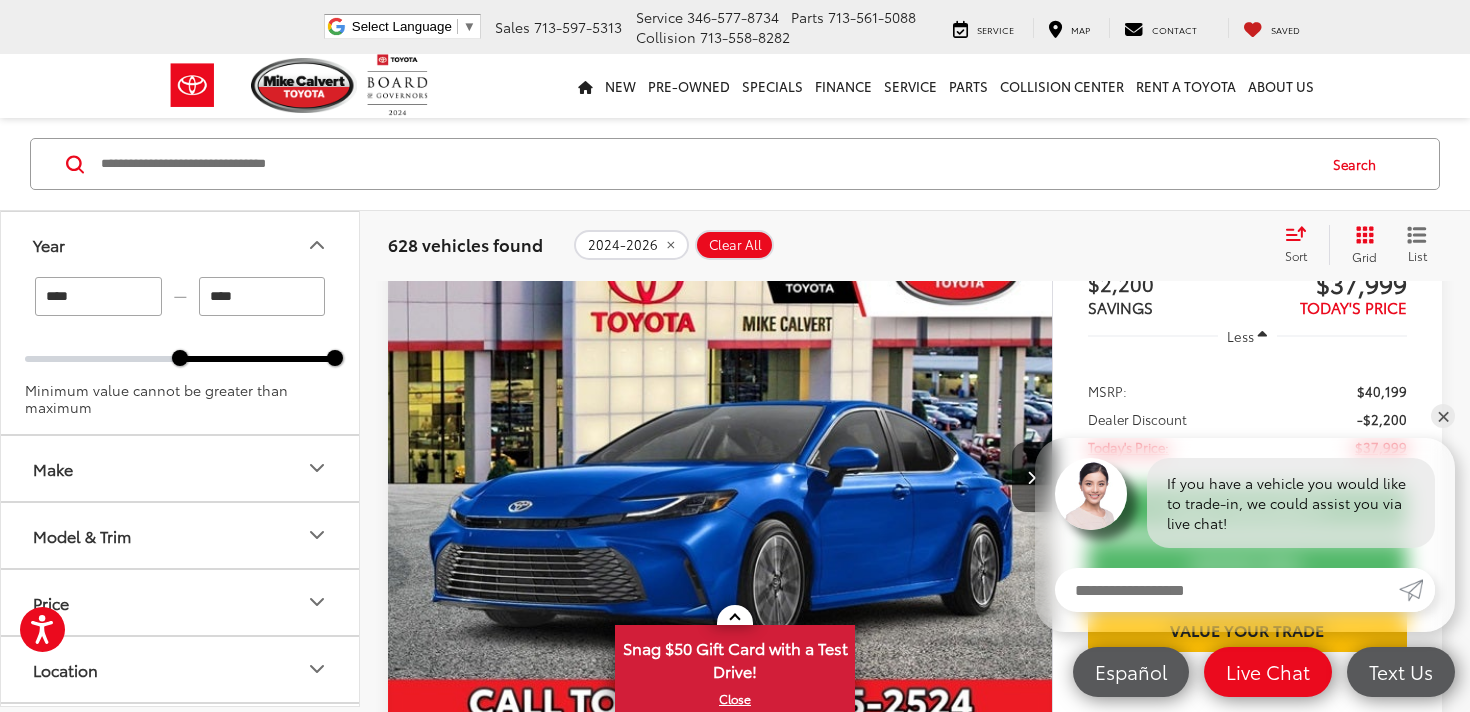 scroll, scrollTop: 198, scrollLeft: 0, axis: vertical 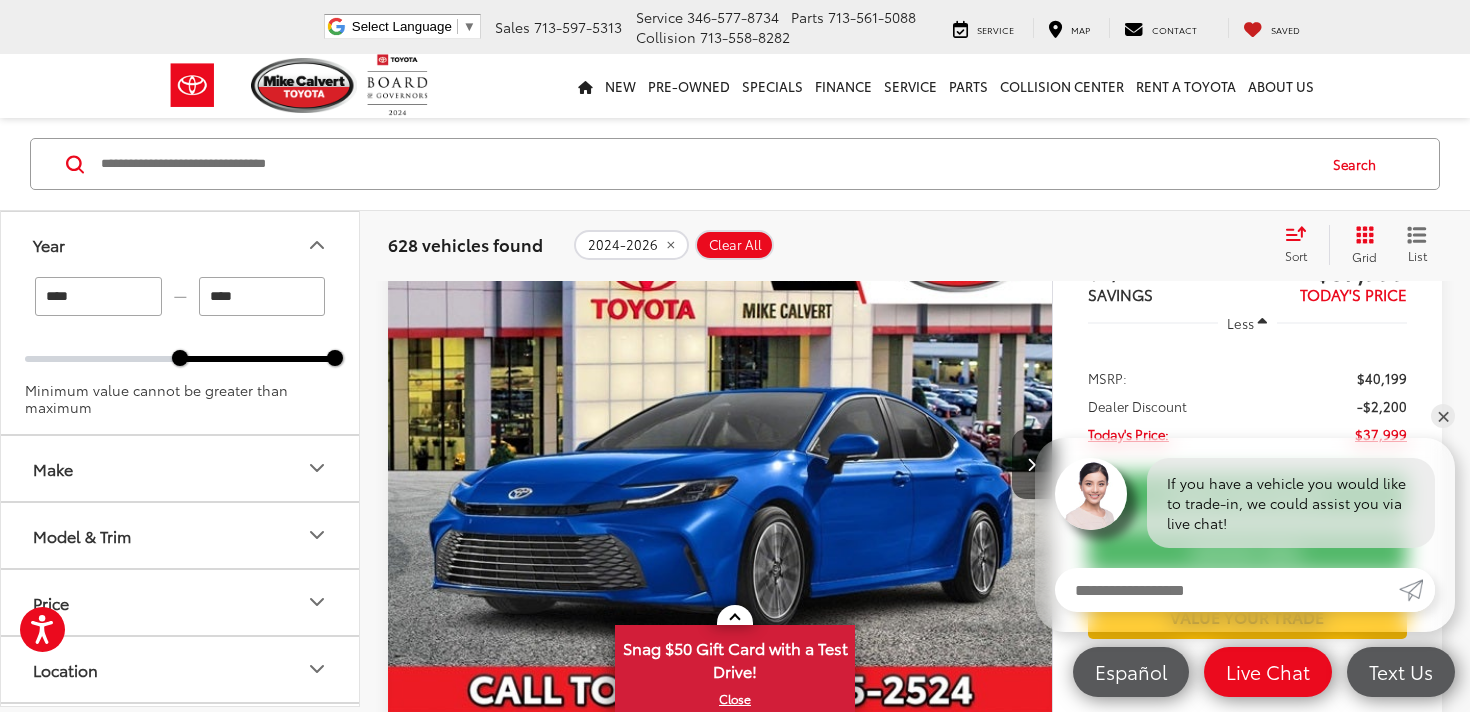 type on "****" 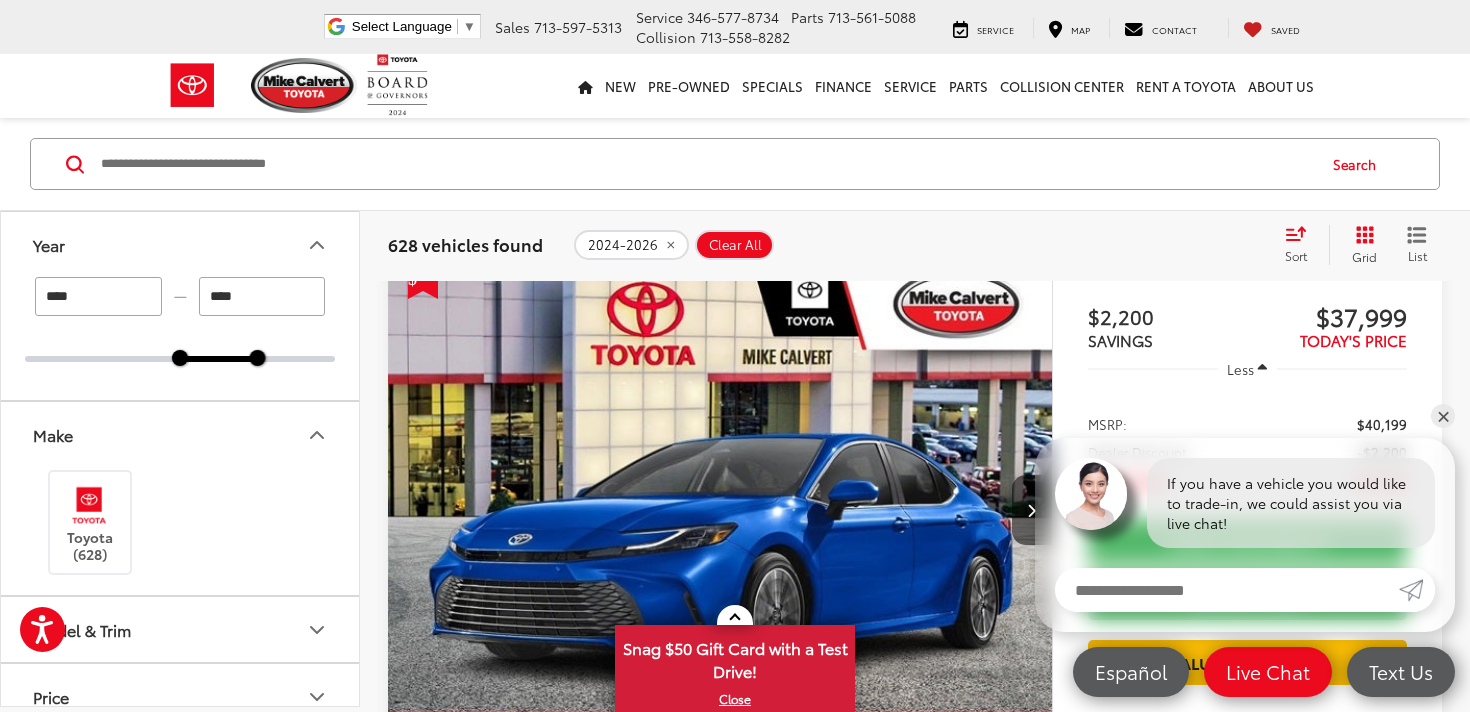 scroll, scrollTop: 129, scrollLeft: 0, axis: vertical 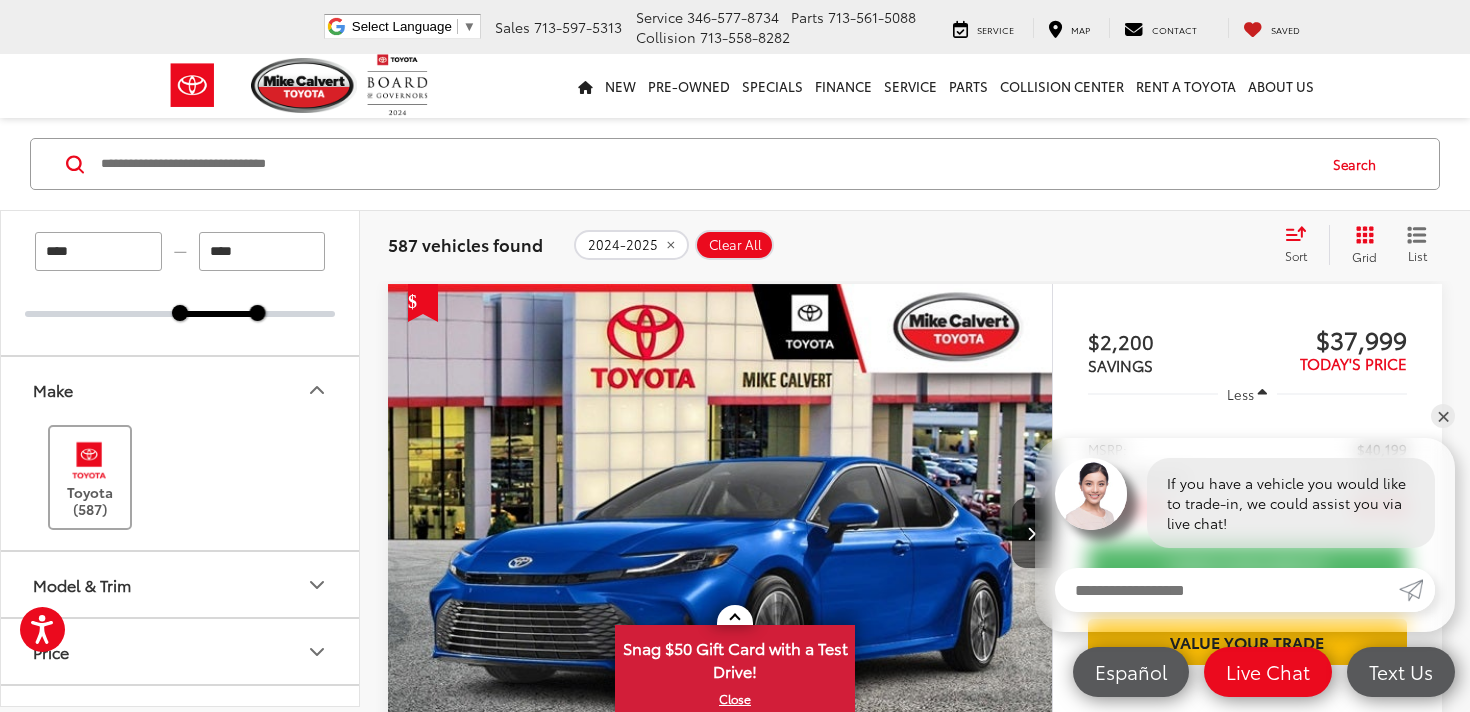 click on "Toyota   (587)" at bounding box center [90, 477] 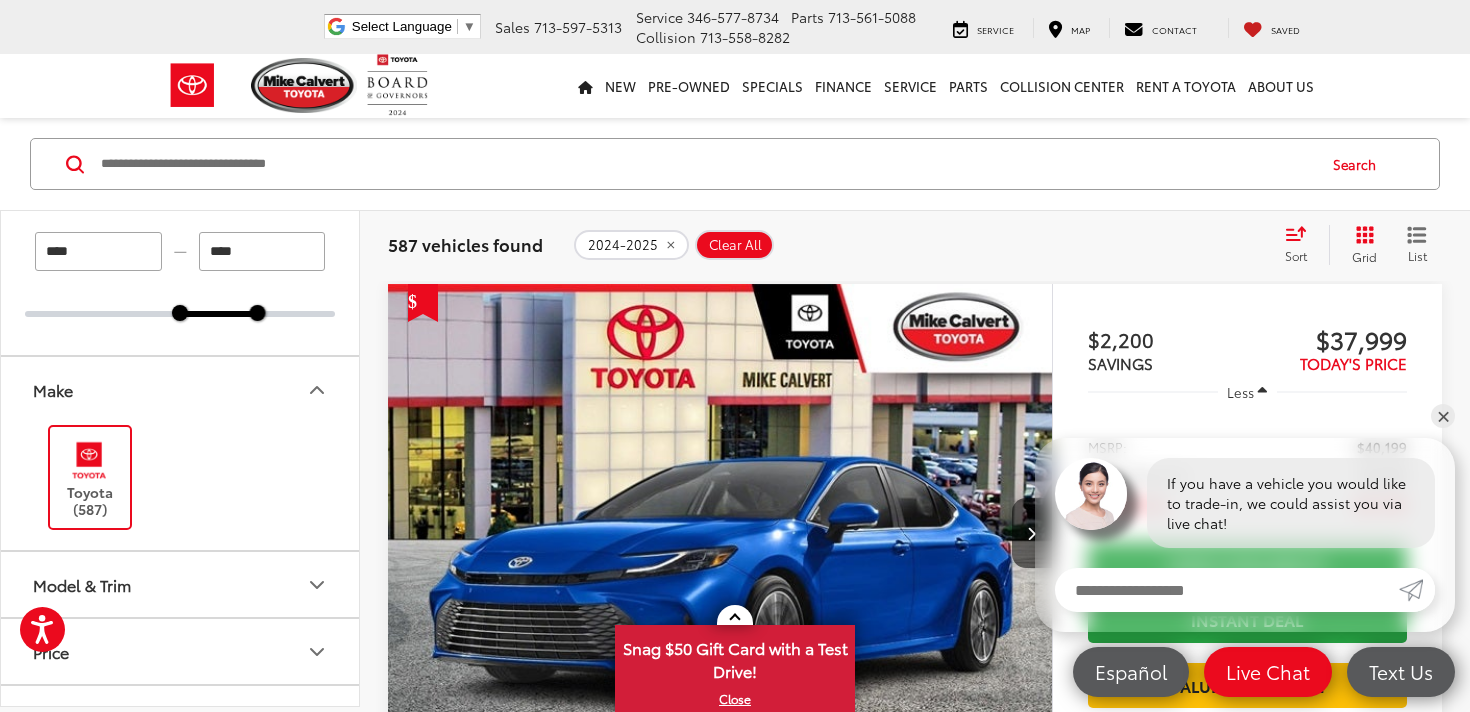 click on "Model & Trim" at bounding box center [181, 584] 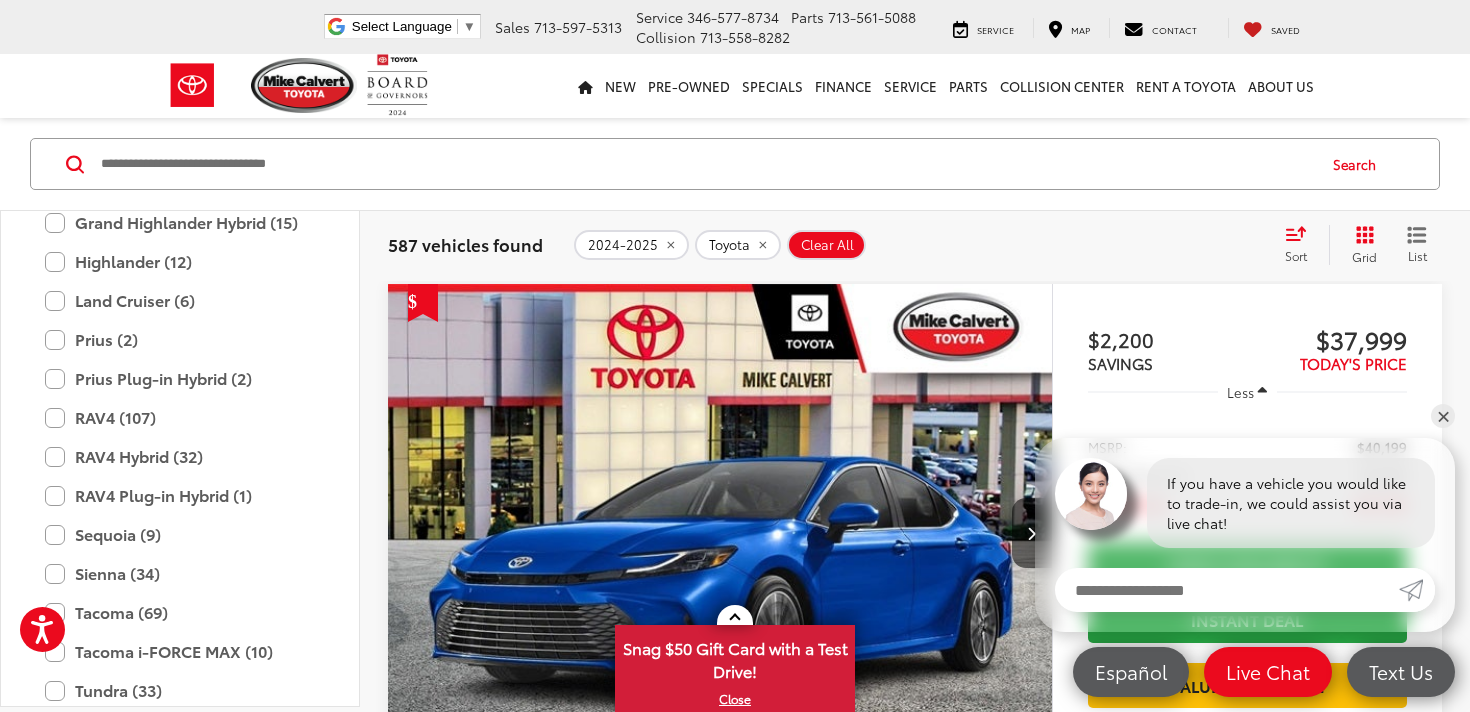 scroll, scrollTop: 987, scrollLeft: 0, axis: vertical 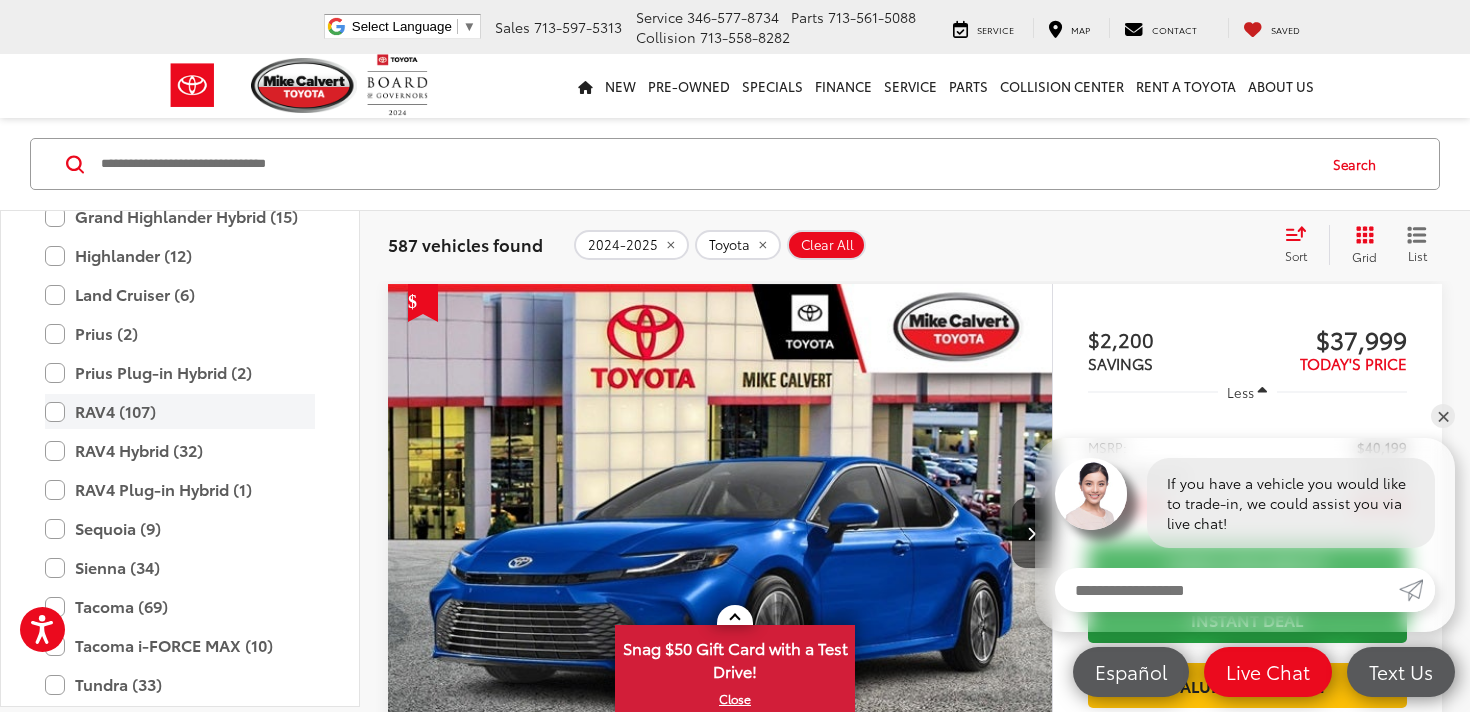 click on "RAV4 (107)" at bounding box center [180, 411] 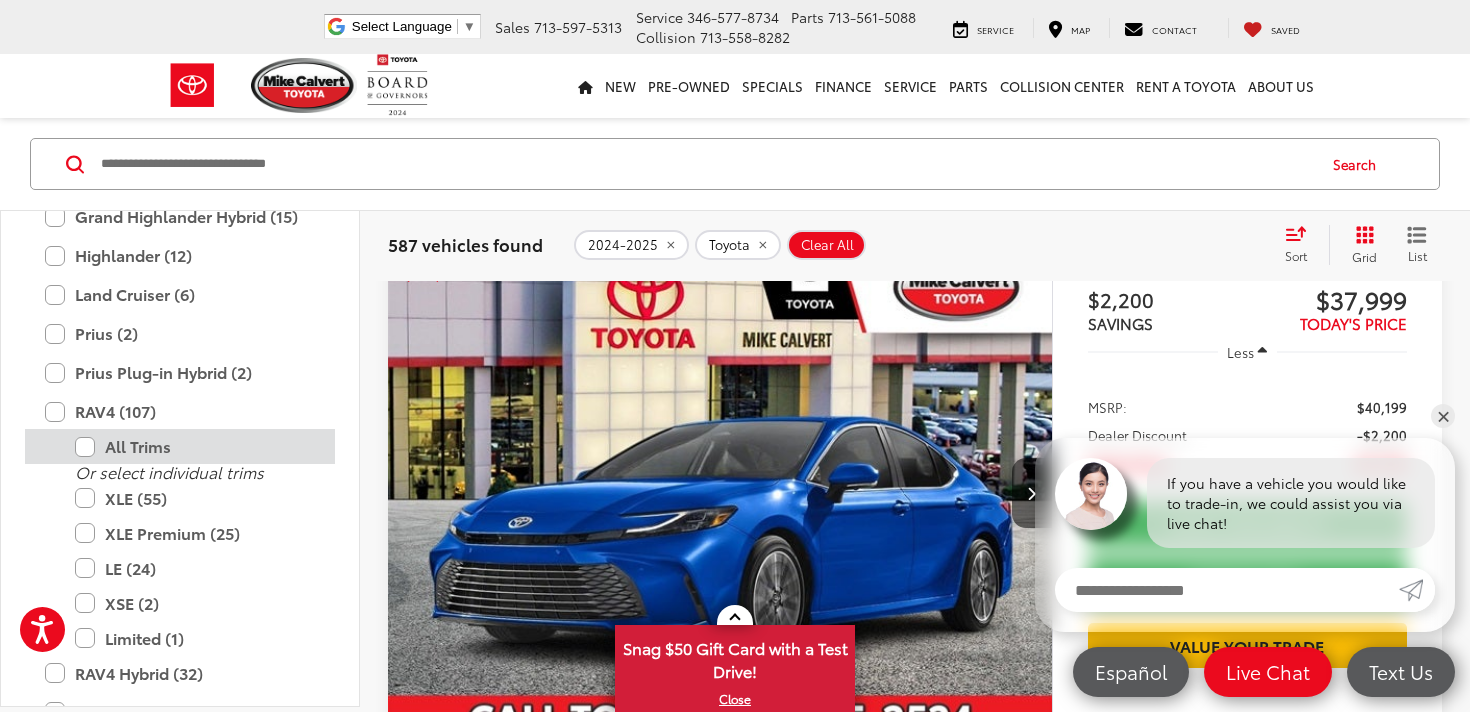 scroll, scrollTop: 170, scrollLeft: 0, axis: vertical 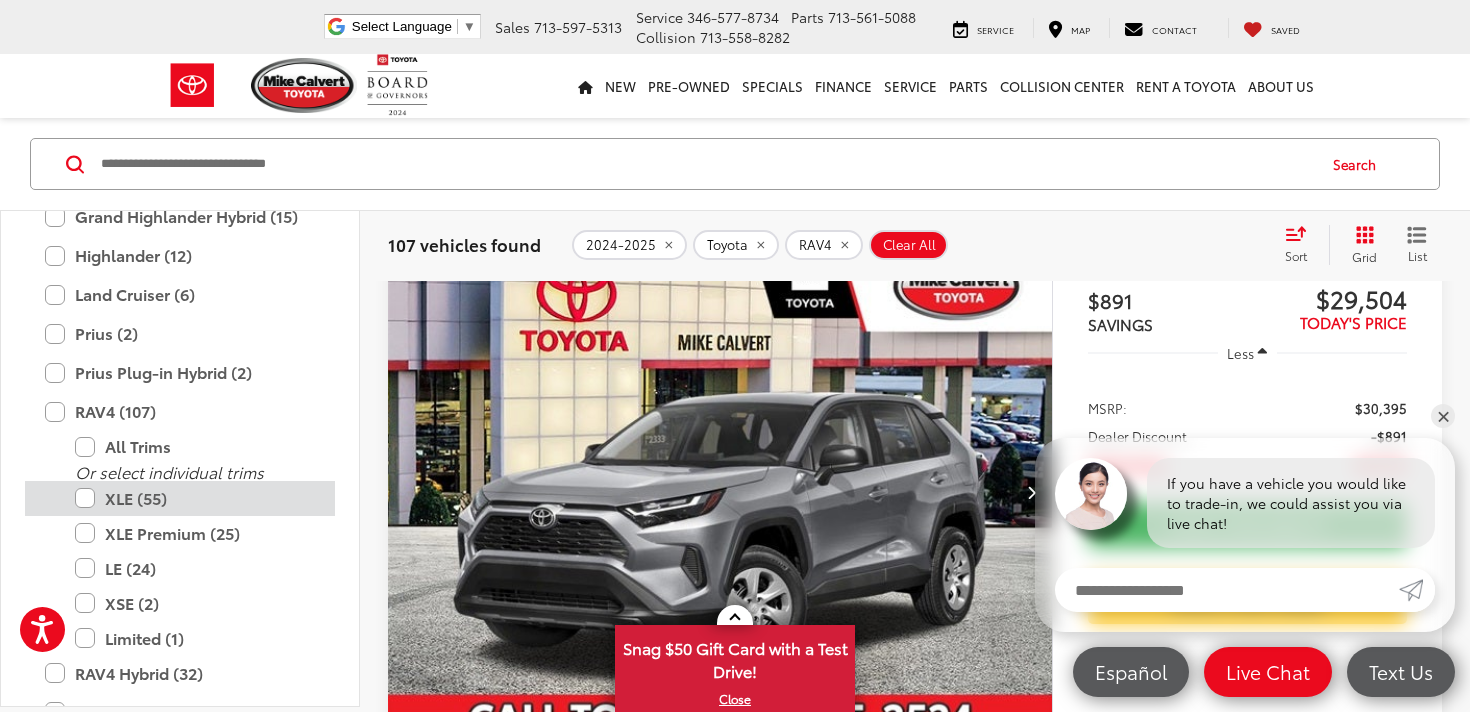 click on "XLE (55)" at bounding box center (195, 498) 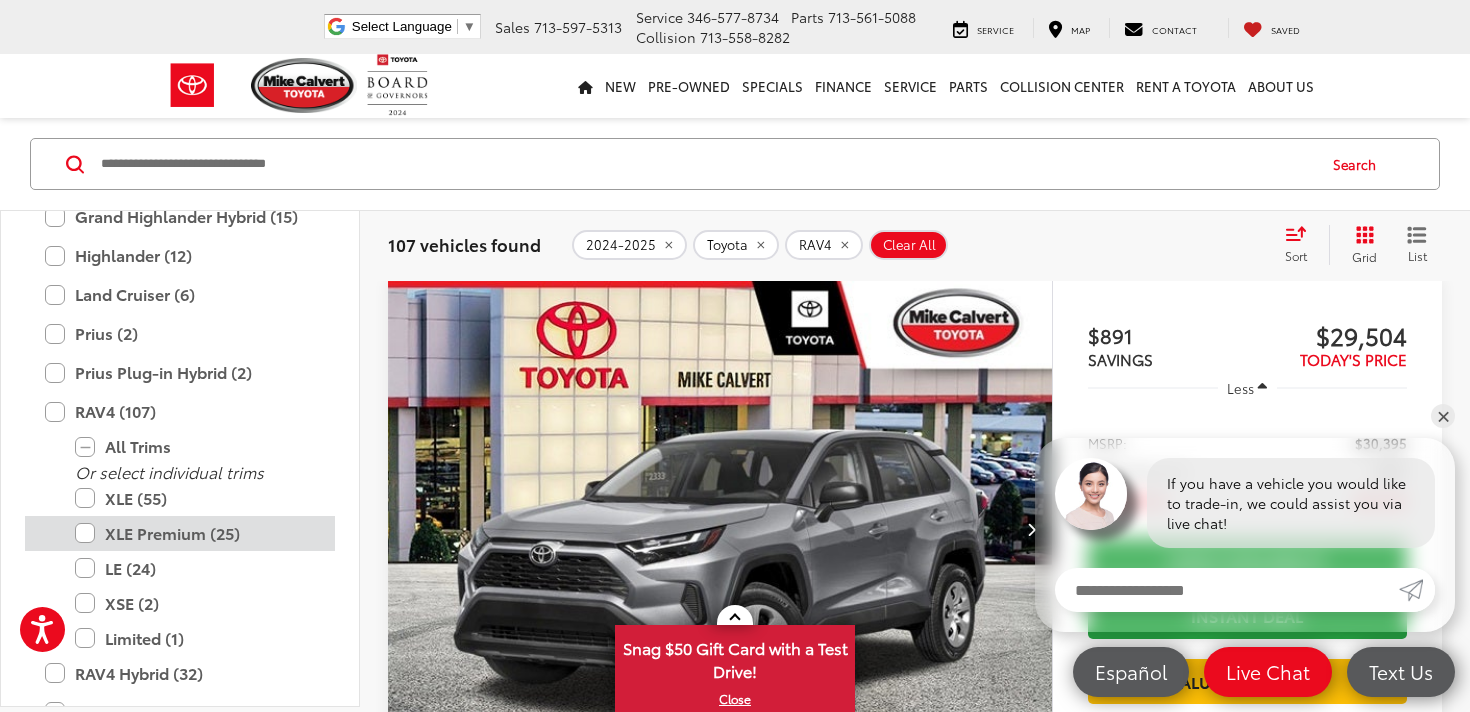 scroll, scrollTop: 129, scrollLeft: 0, axis: vertical 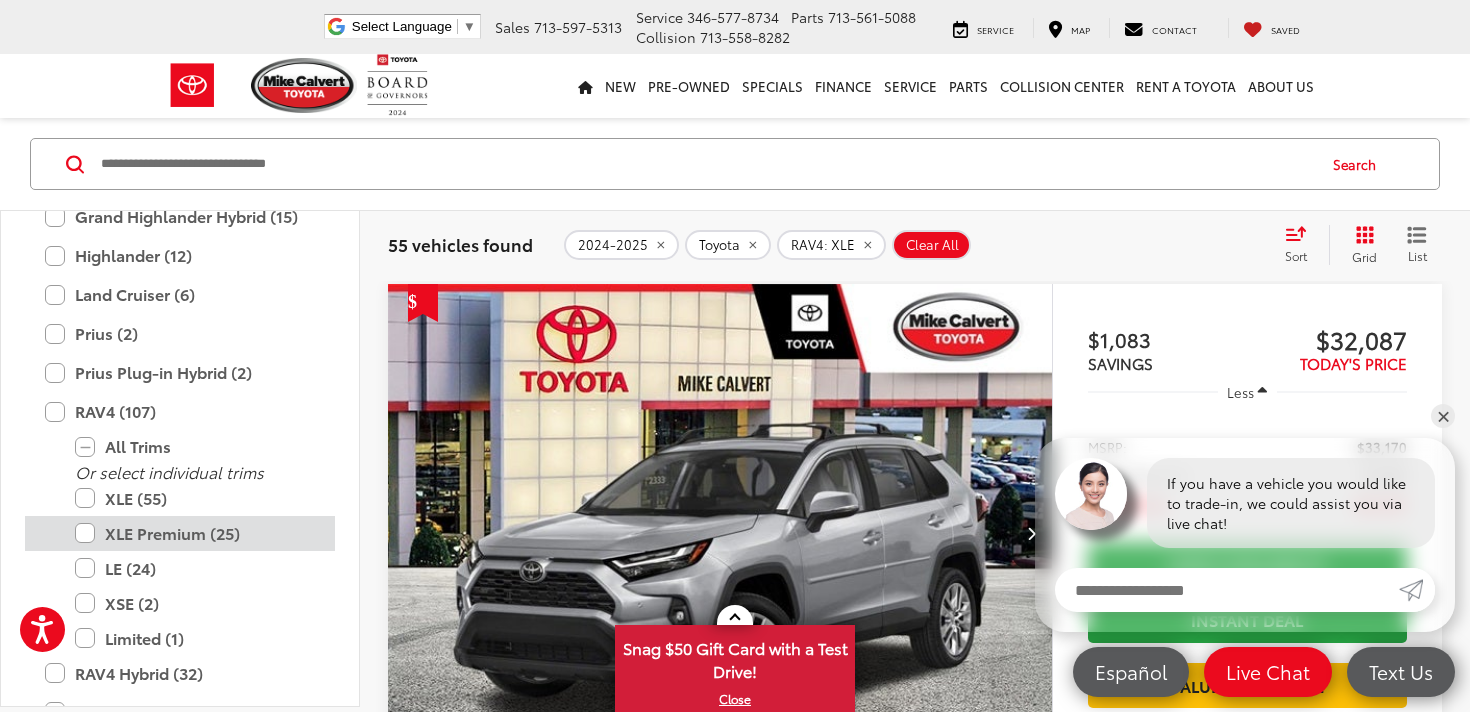 click on "XLE Premium (25)" at bounding box center [195, 533] 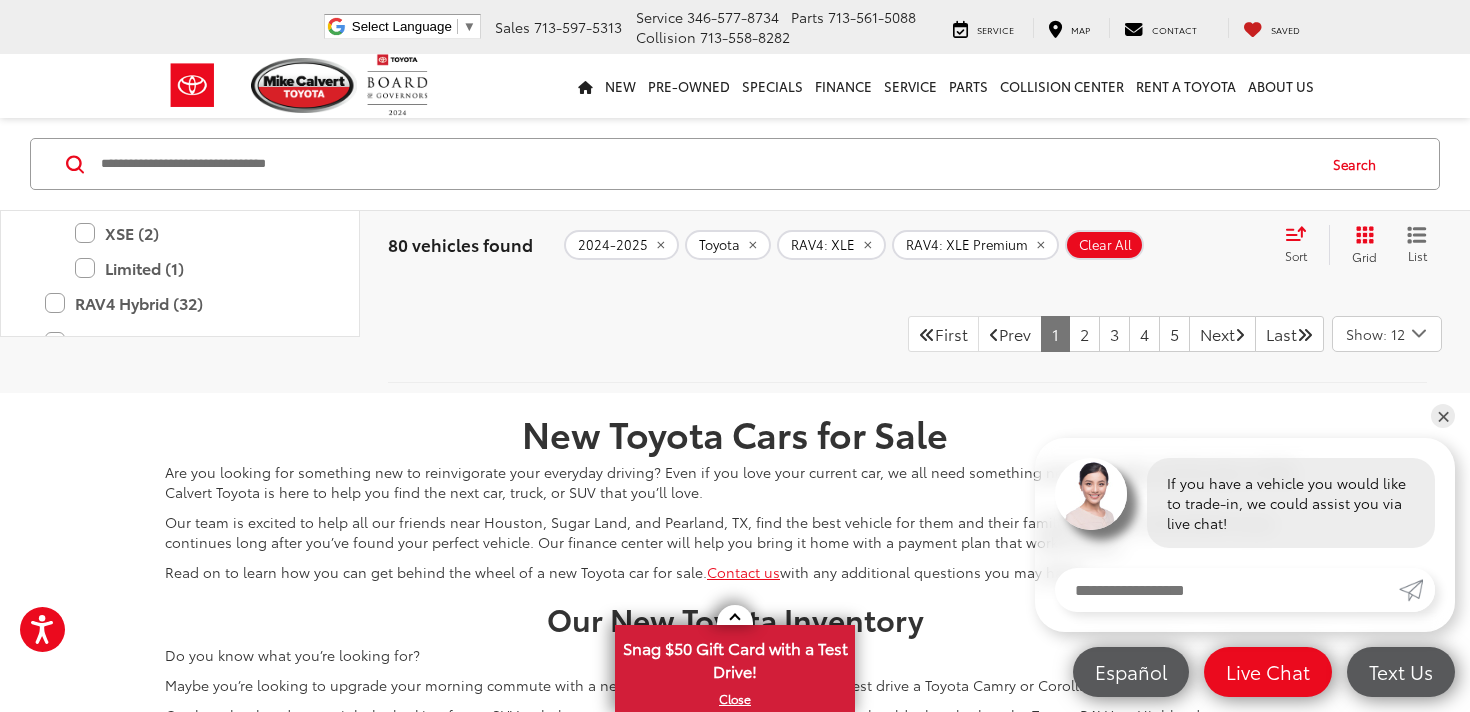 scroll, scrollTop: 9629, scrollLeft: 0, axis: vertical 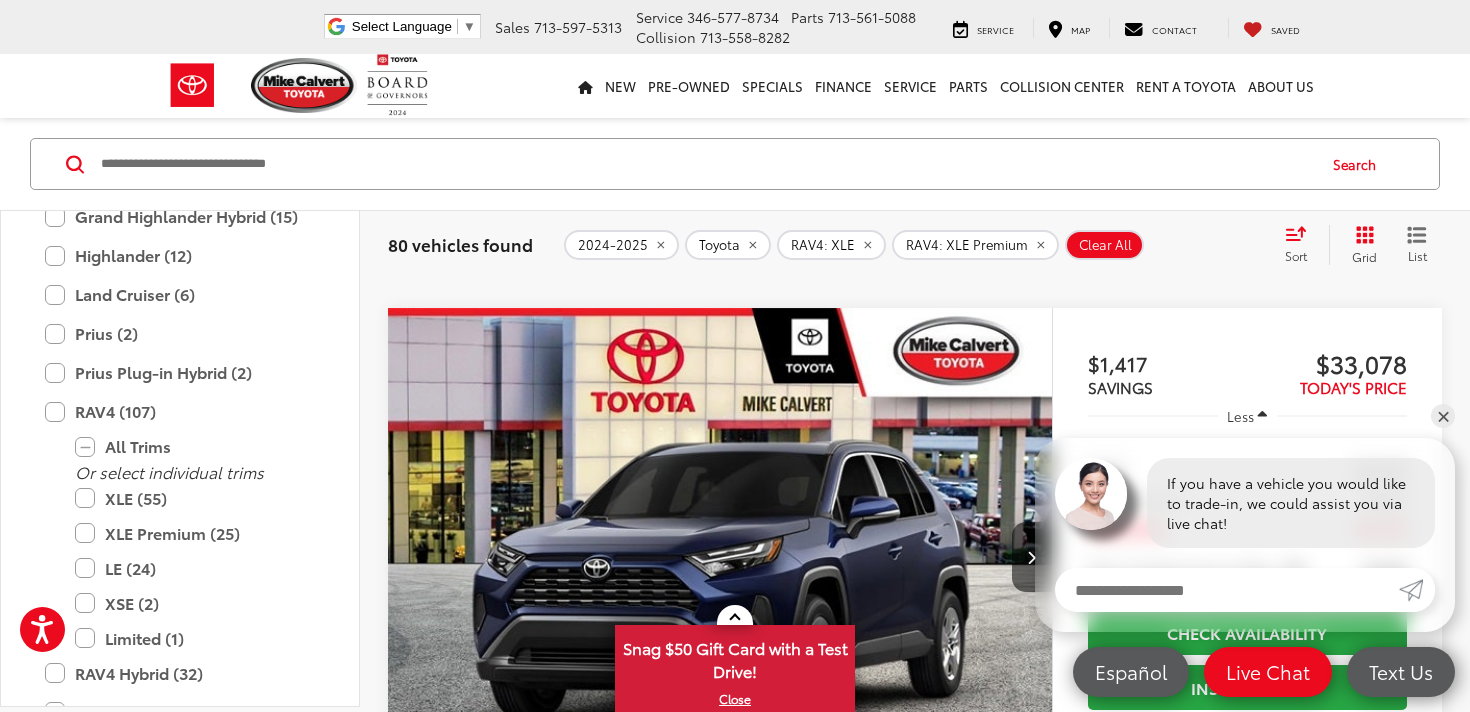 click at bounding box center (720, 558) 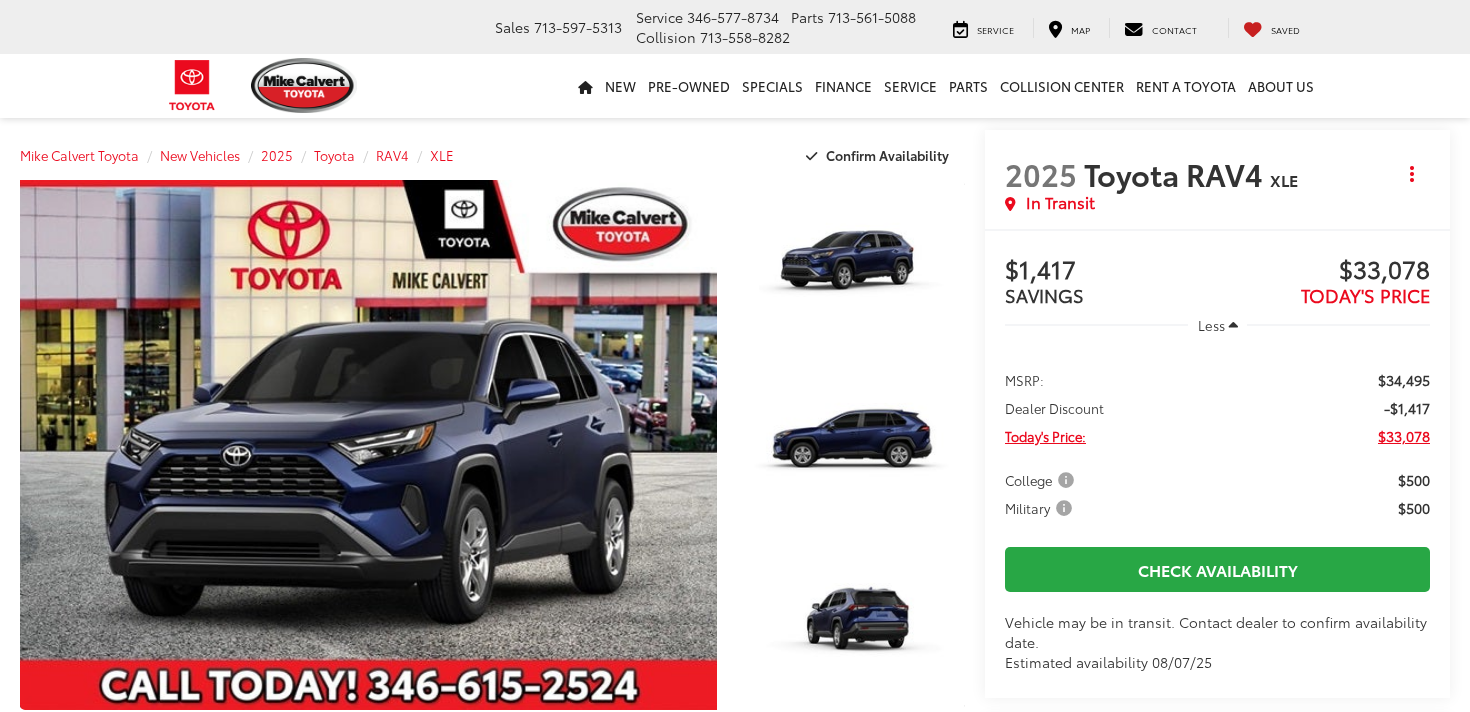 scroll, scrollTop: 0, scrollLeft: 0, axis: both 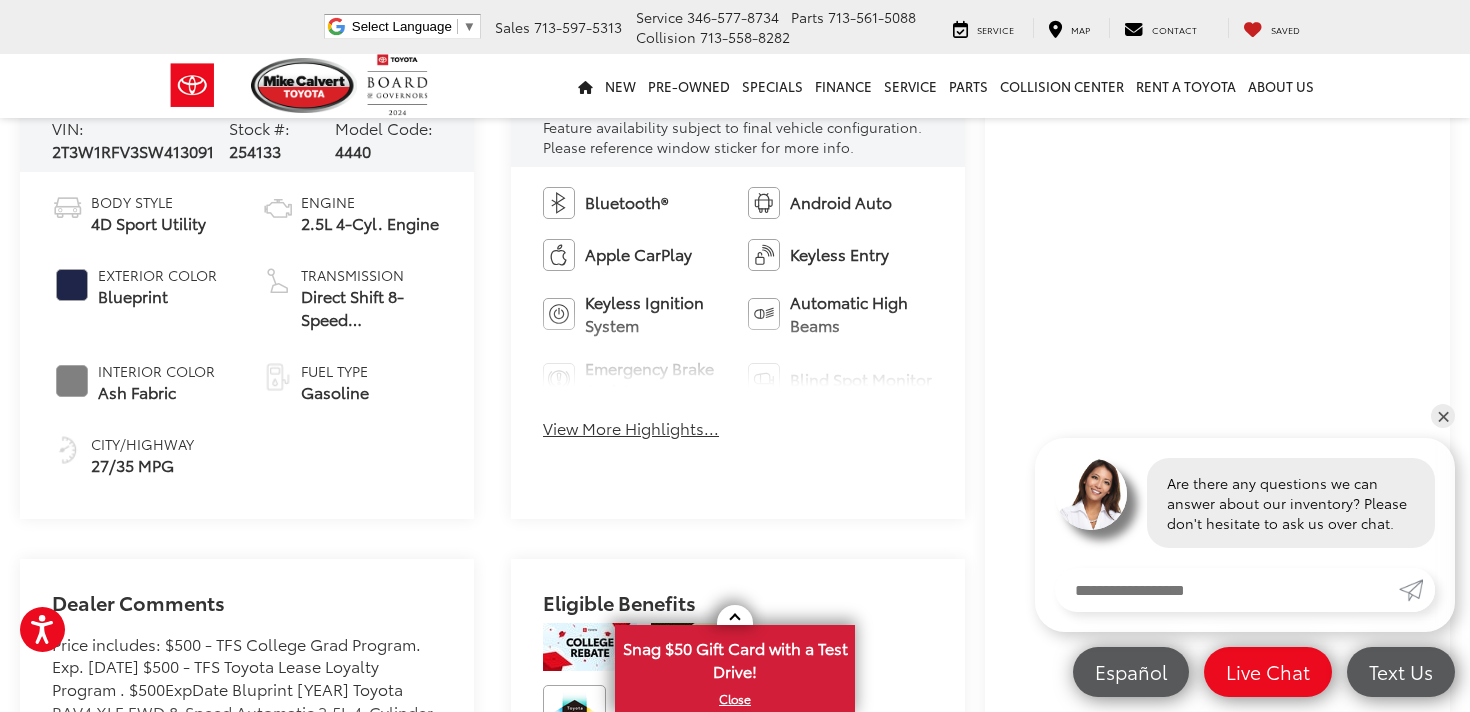 click on "View More Highlights..." at bounding box center (631, 428) 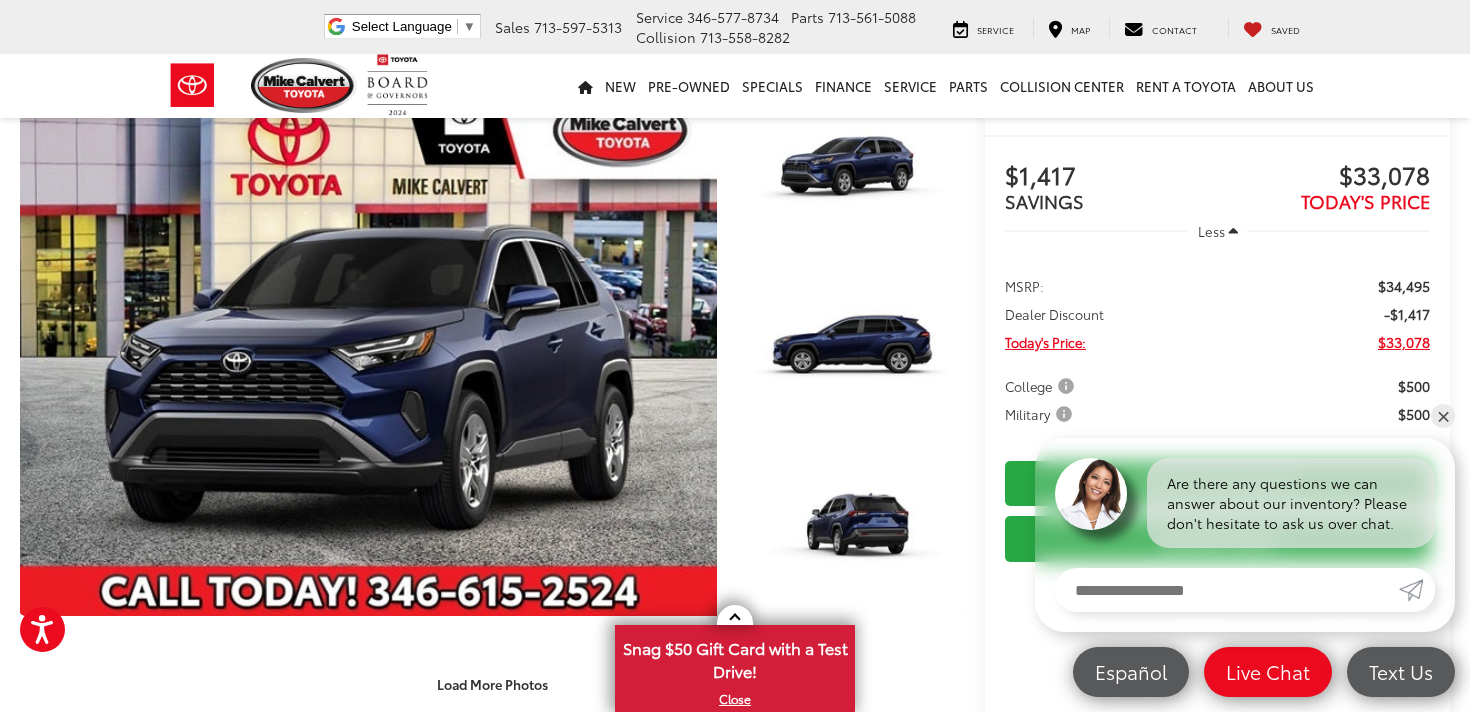 scroll, scrollTop: 0, scrollLeft: 0, axis: both 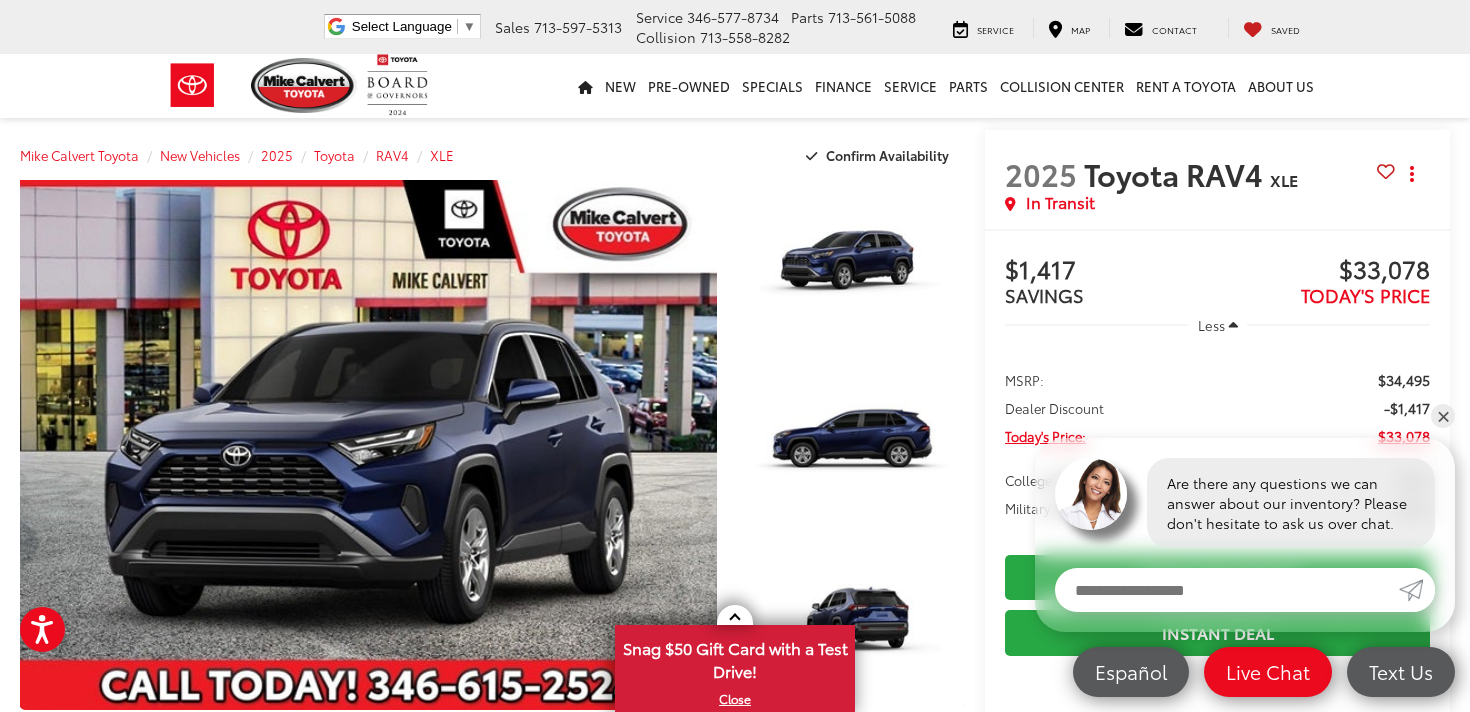 click at bounding box center (1386, 171) 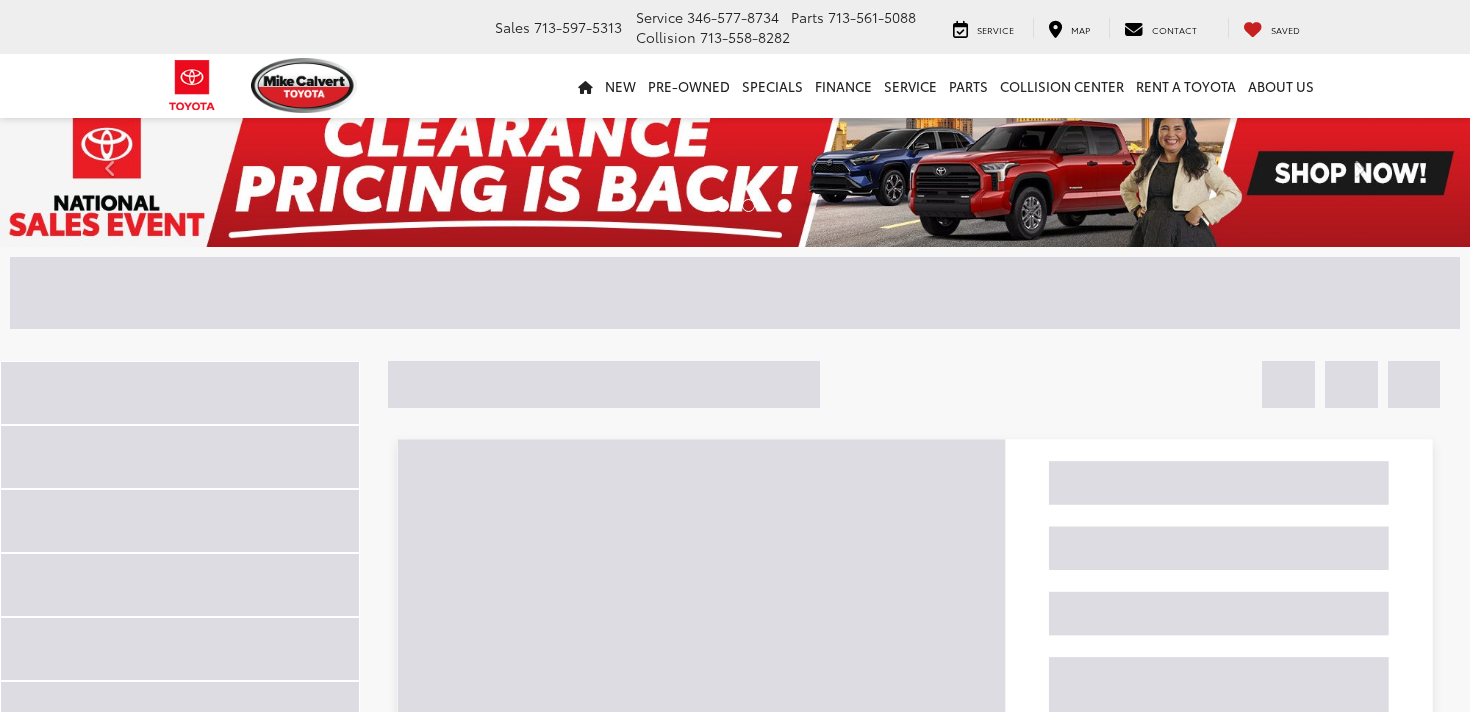 scroll, scrollTop: 8010, scrollLeft: 0, axis: vertical 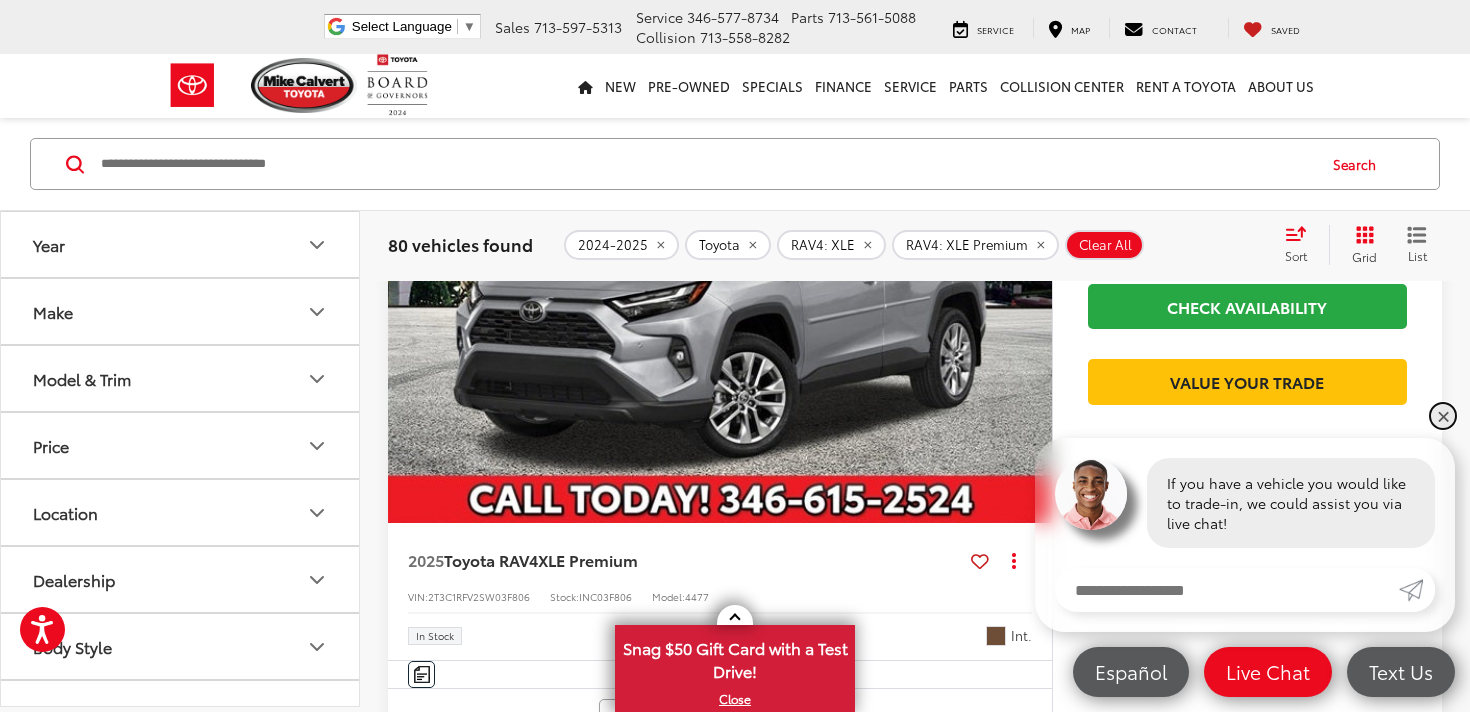 click on "✕" at bounding box center [1443, 416] 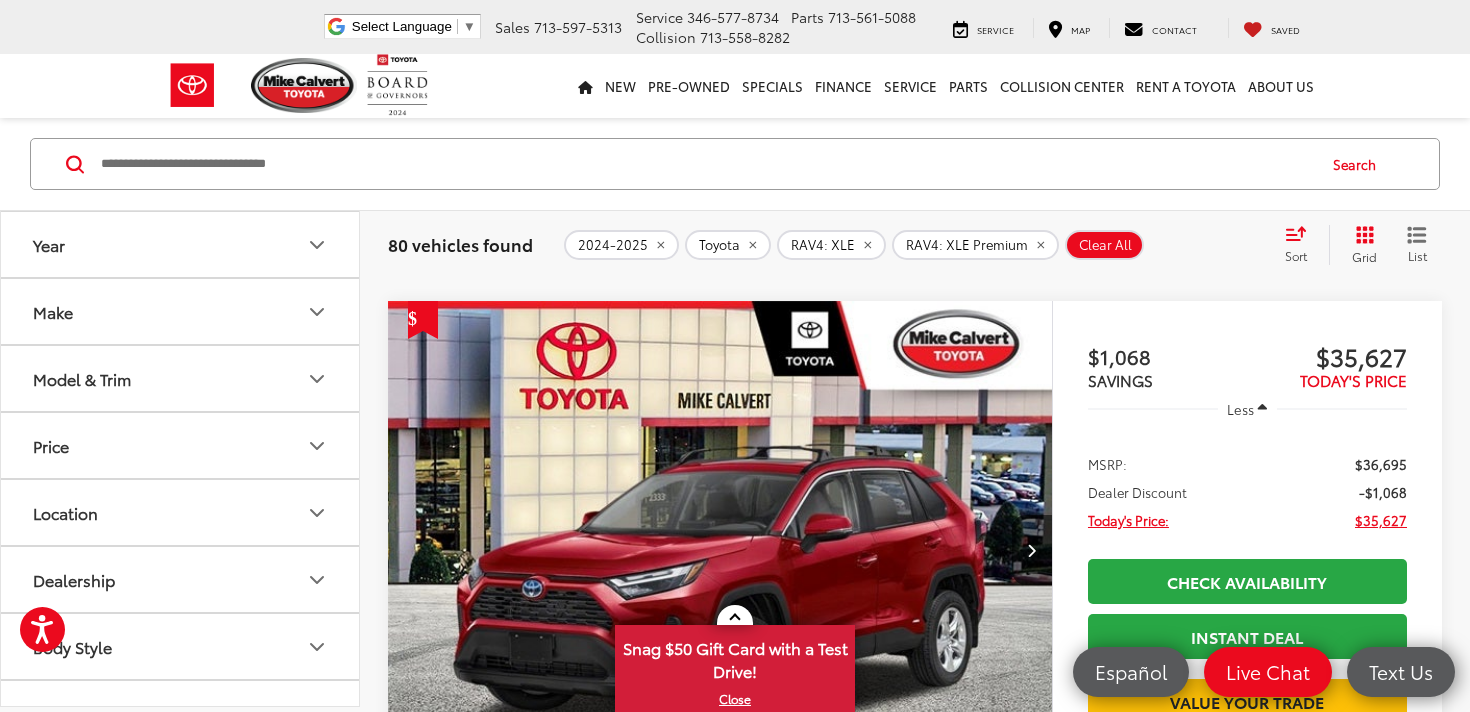scroll, scrollTop: 3281, scrollLeft: 0, axis: vertical 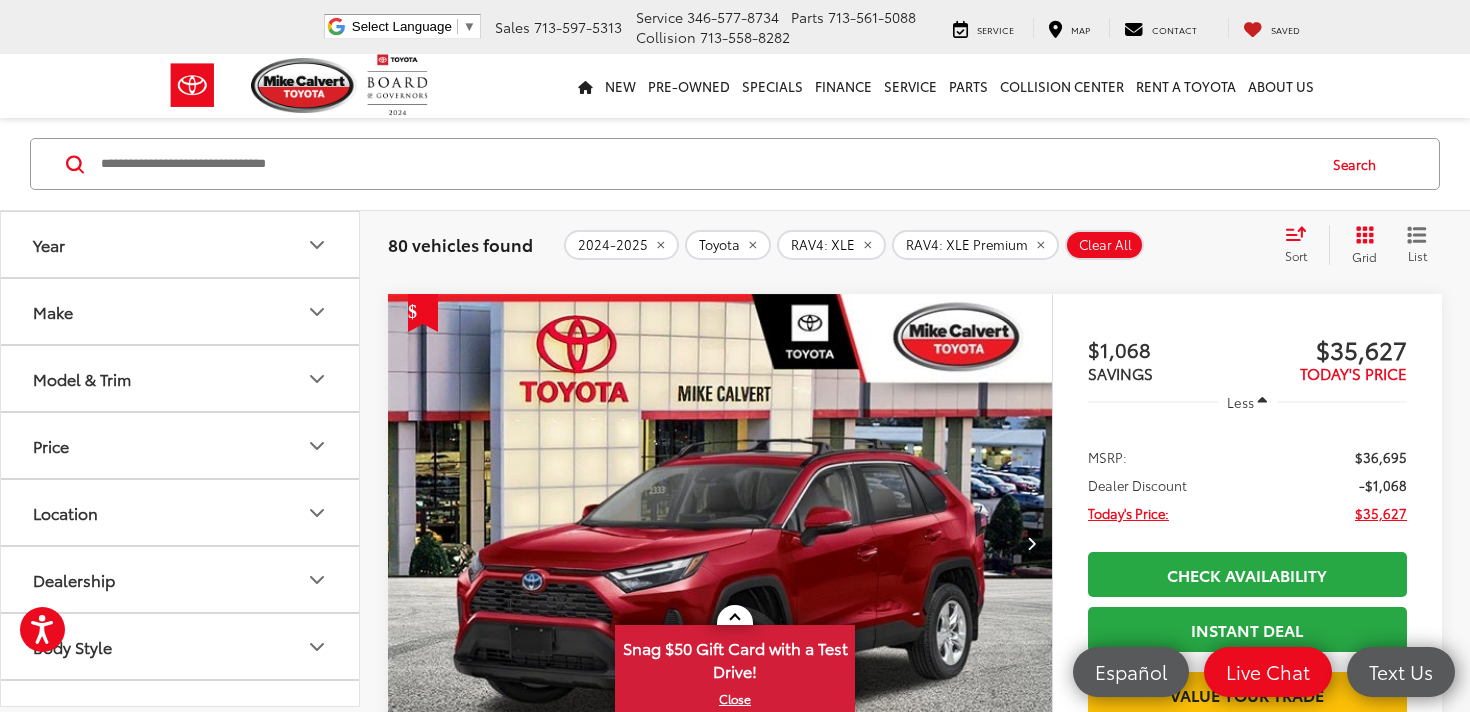 click at bounding box center [720, 544] 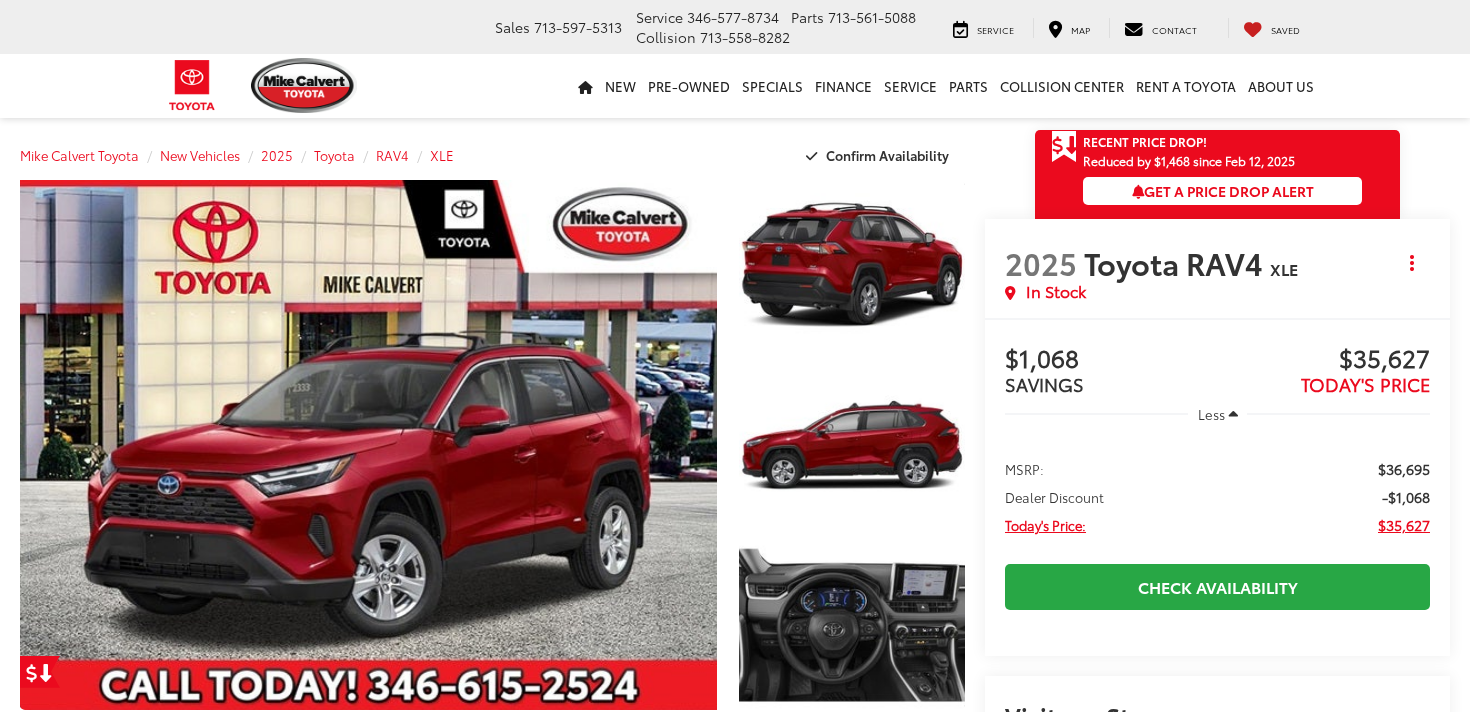 scroll, scrollTop: 0, scrollLeft: 0, axis: both 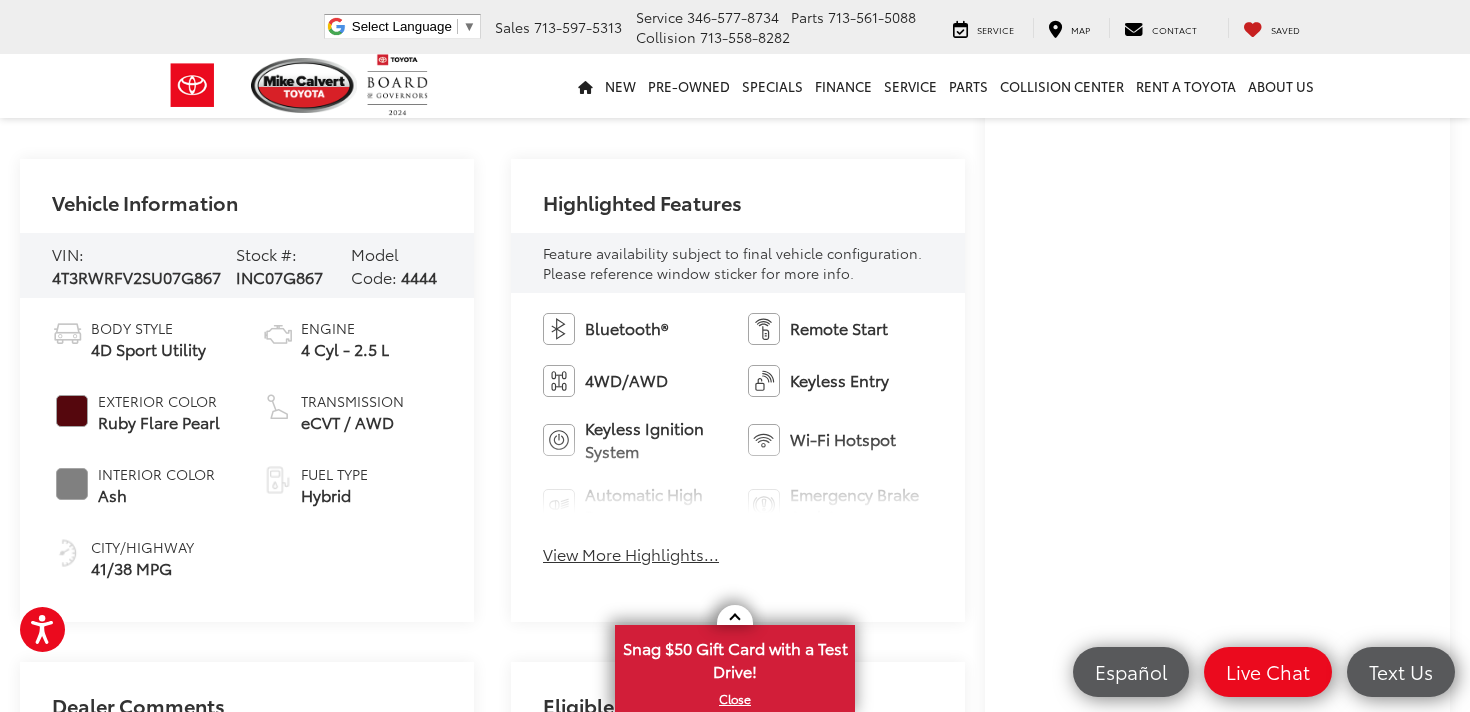 click on "View More Highlights..." at bounding box center (631, 554) 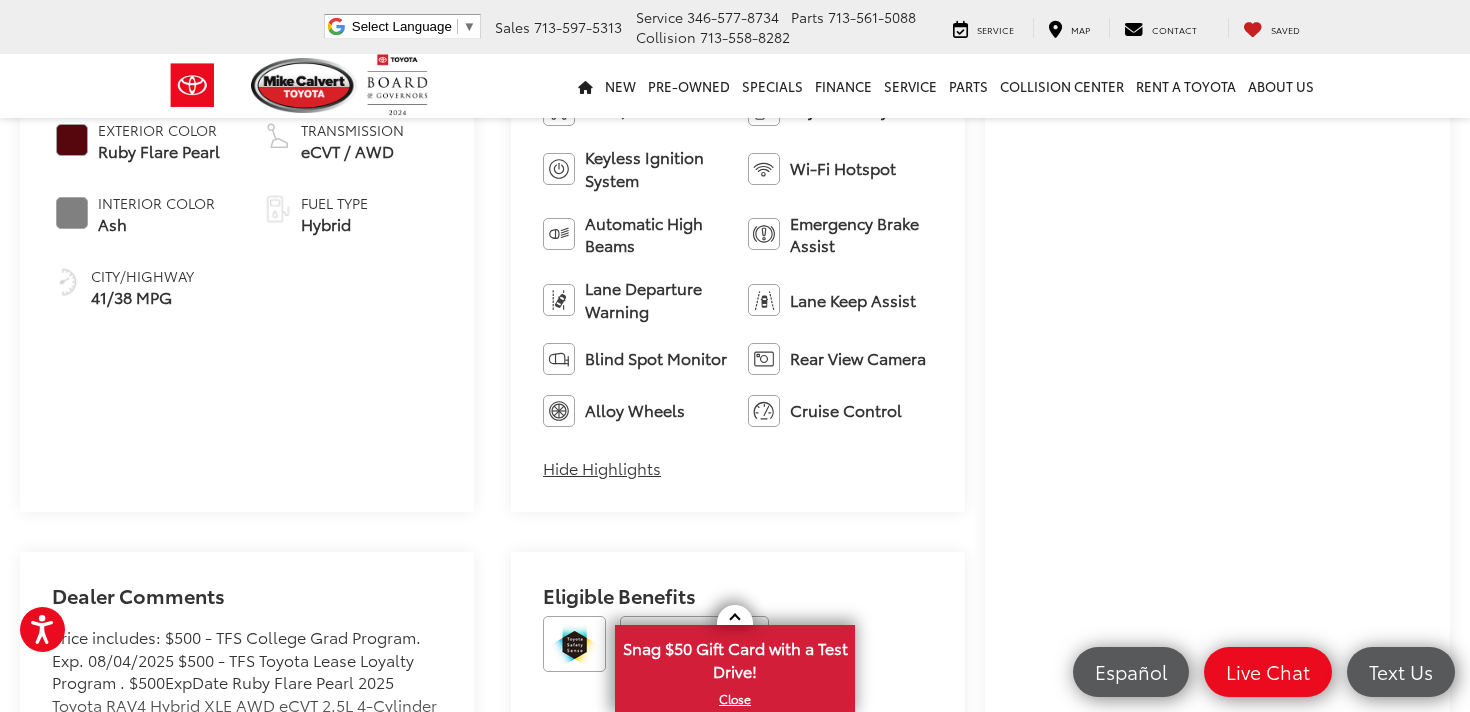 scroll, scrollTop: 937, scrollLeft: 0, axis: vertical 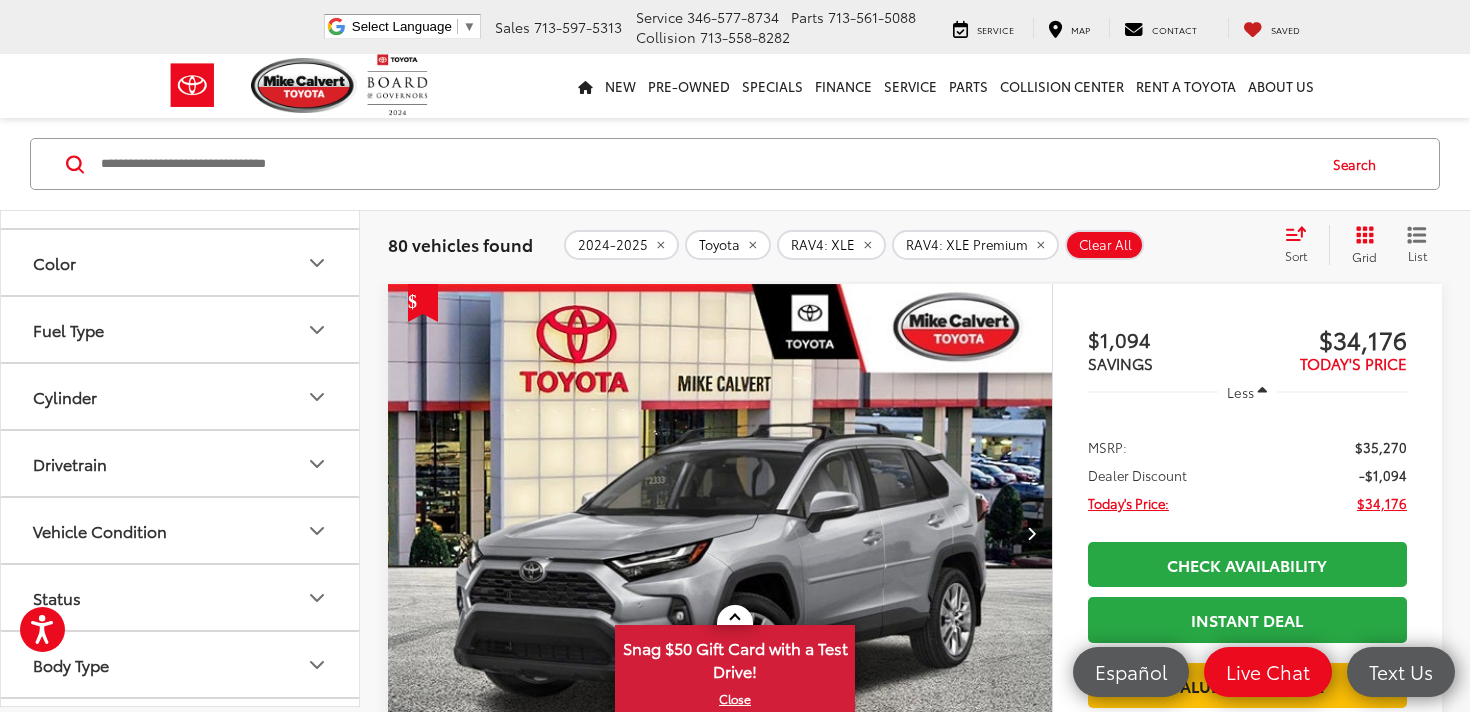 click on "Color" at bounding box center (181, 262) 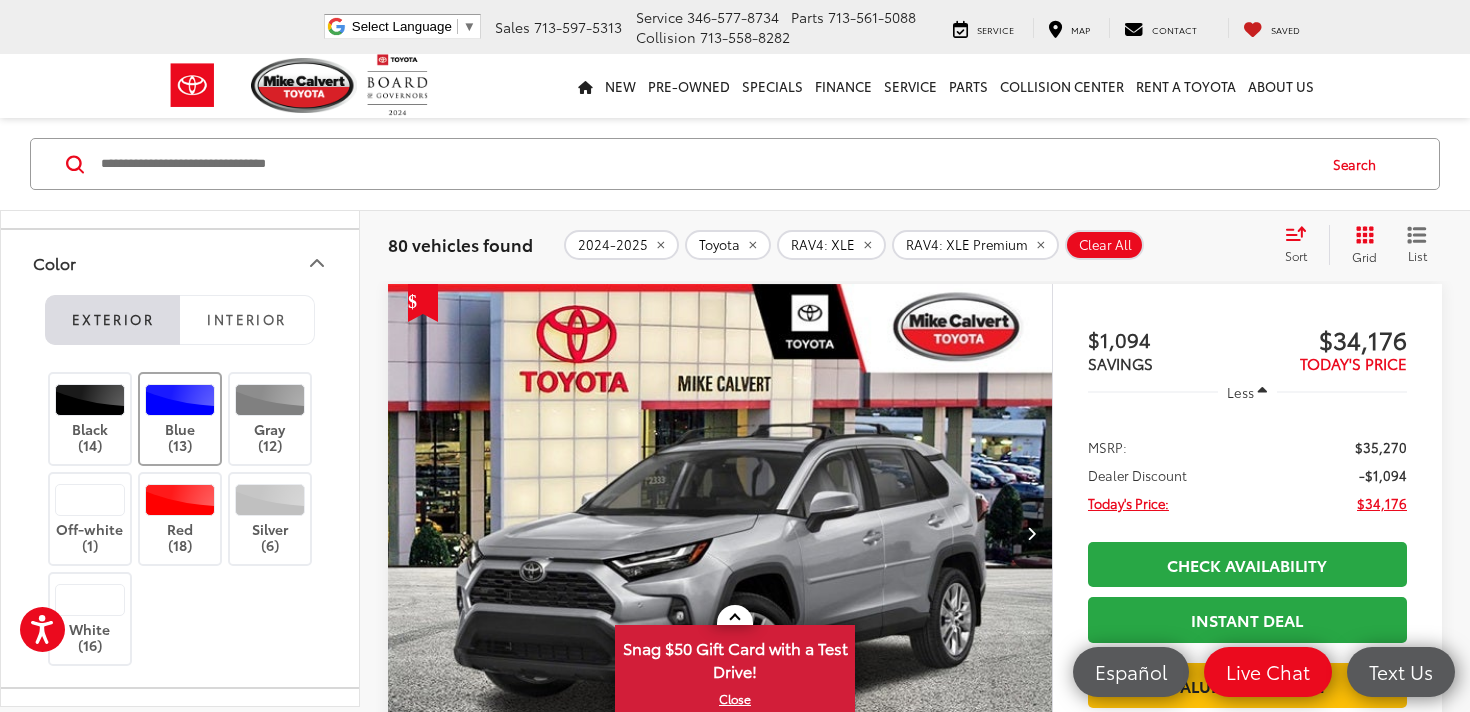 click at bounding box center (180, 400) 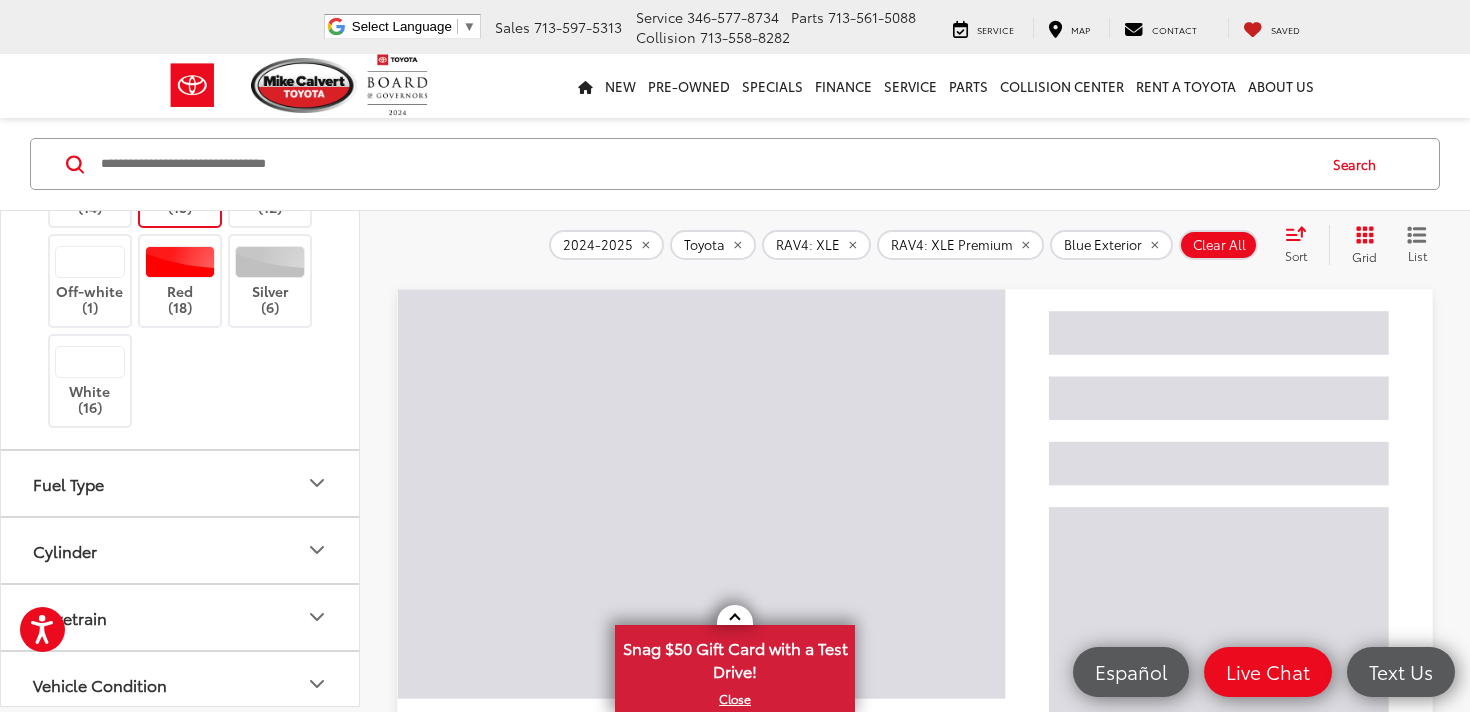 scroll, scrollTop: 765, scrollLeft: 0, axis: vertical 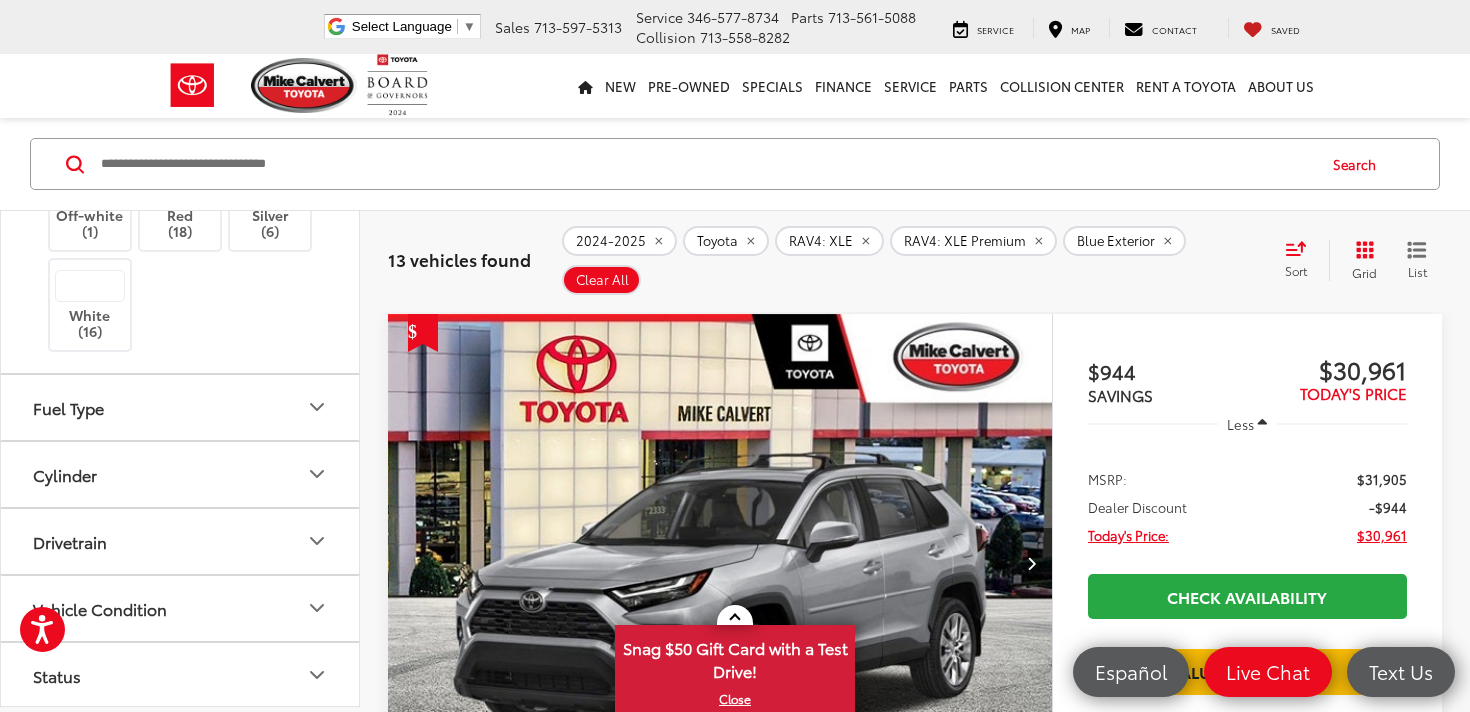 click on "Fuel Type" at bounding box center [181, 407] 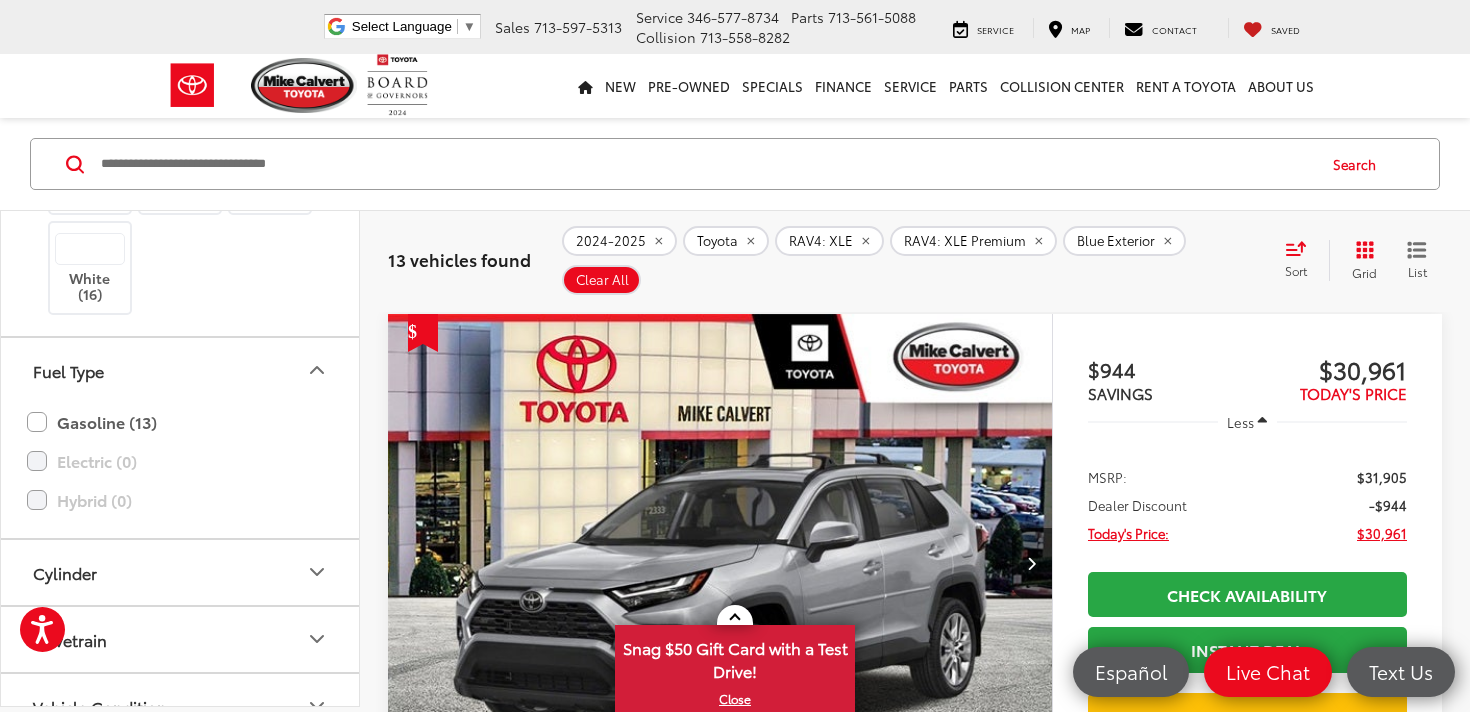 scroll, scrollTop: 809, scrollLeft: 0, axis: vertical 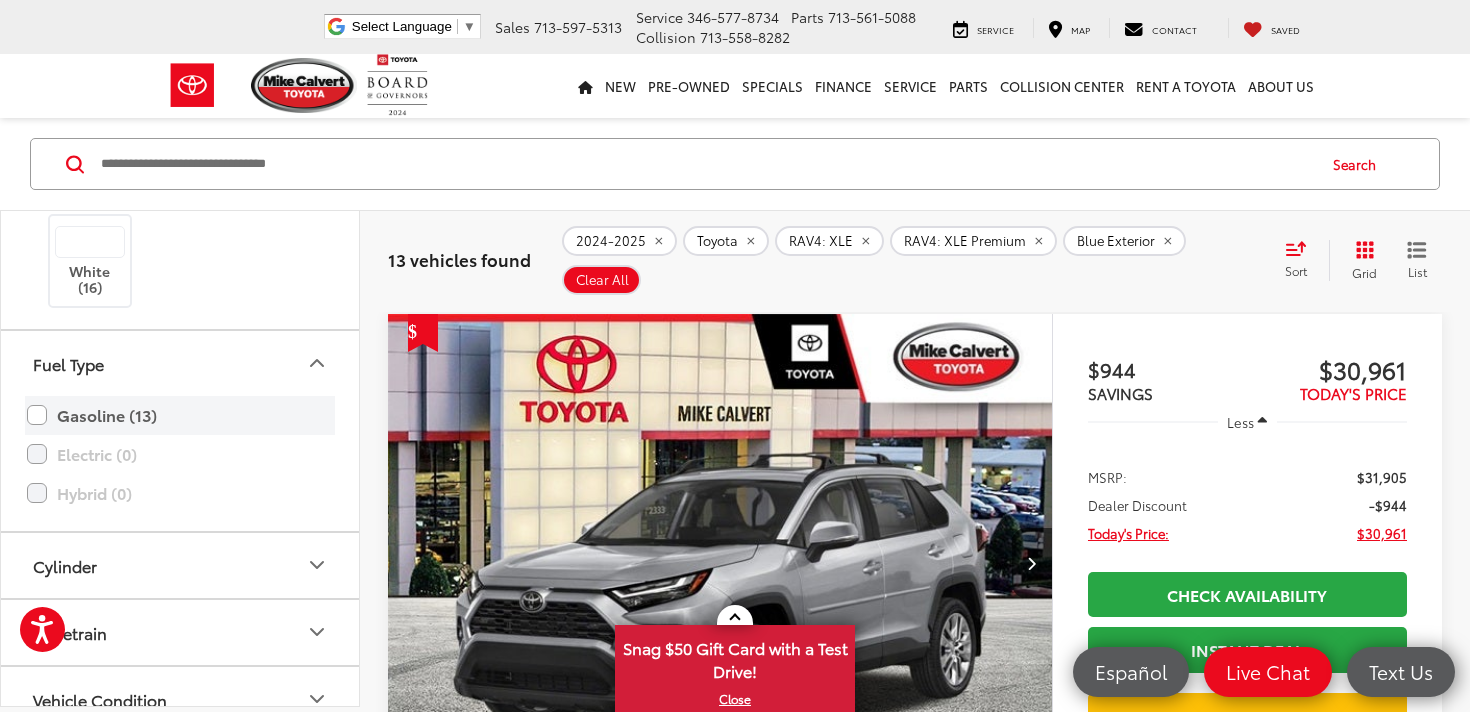 click on "Gasoline (13)" at bounding box center (180, 415) 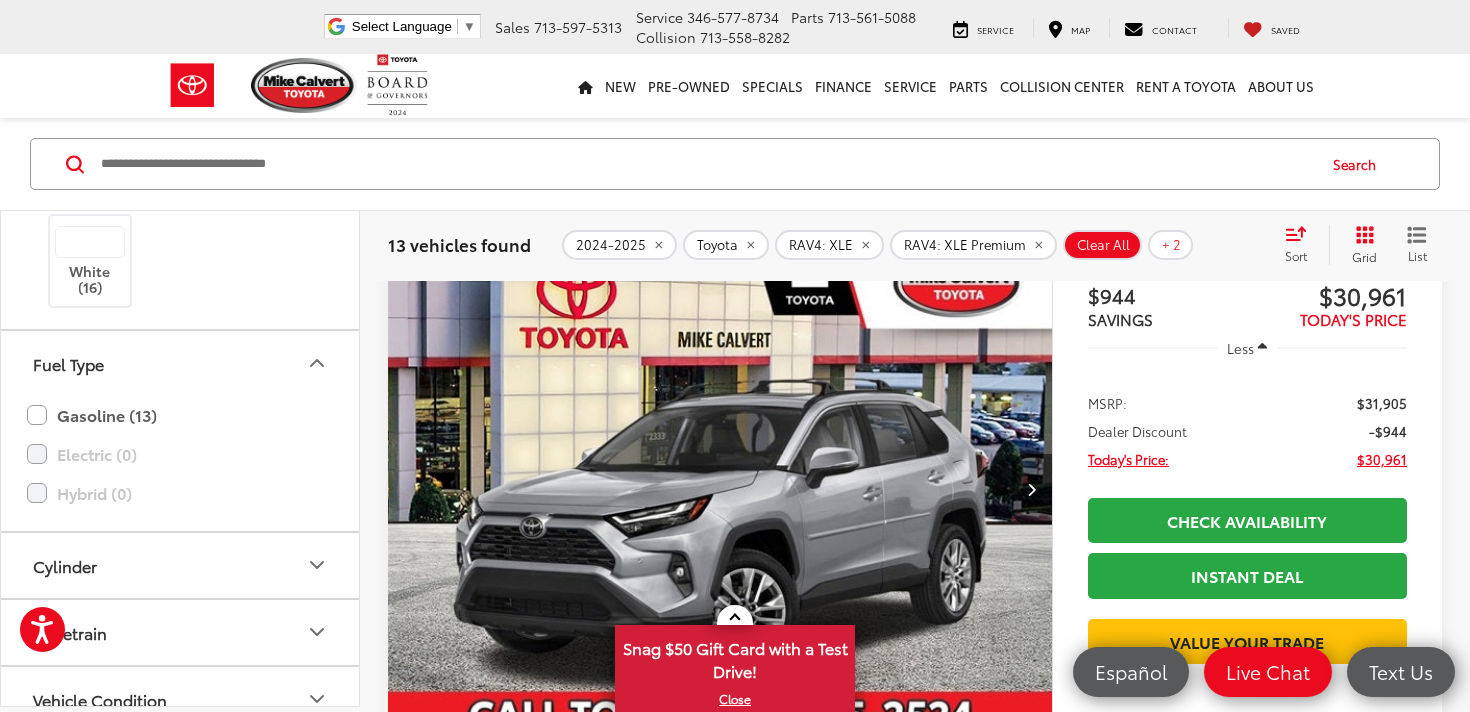 scroll, scrollTop: 156, scrollLeft: 0, axis: vertical 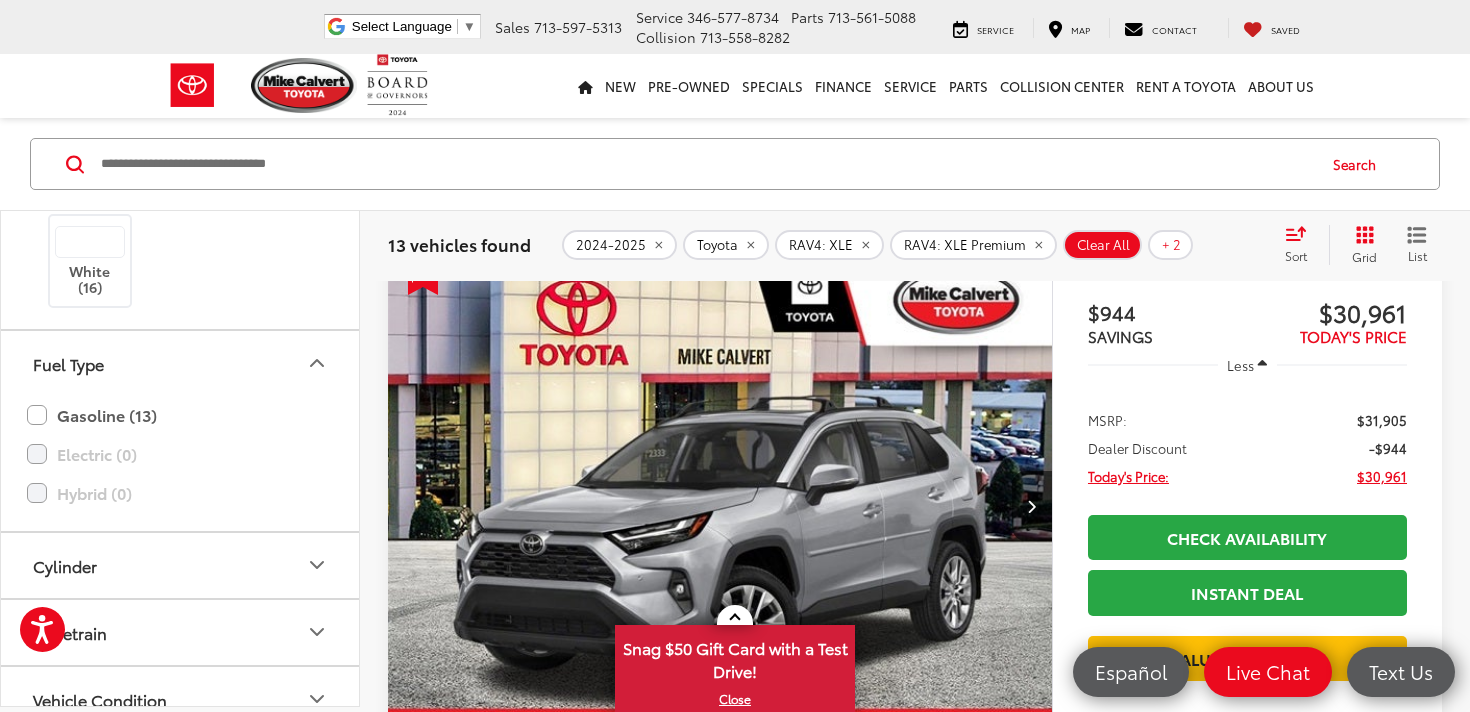 click at bounding box center [720, 507] 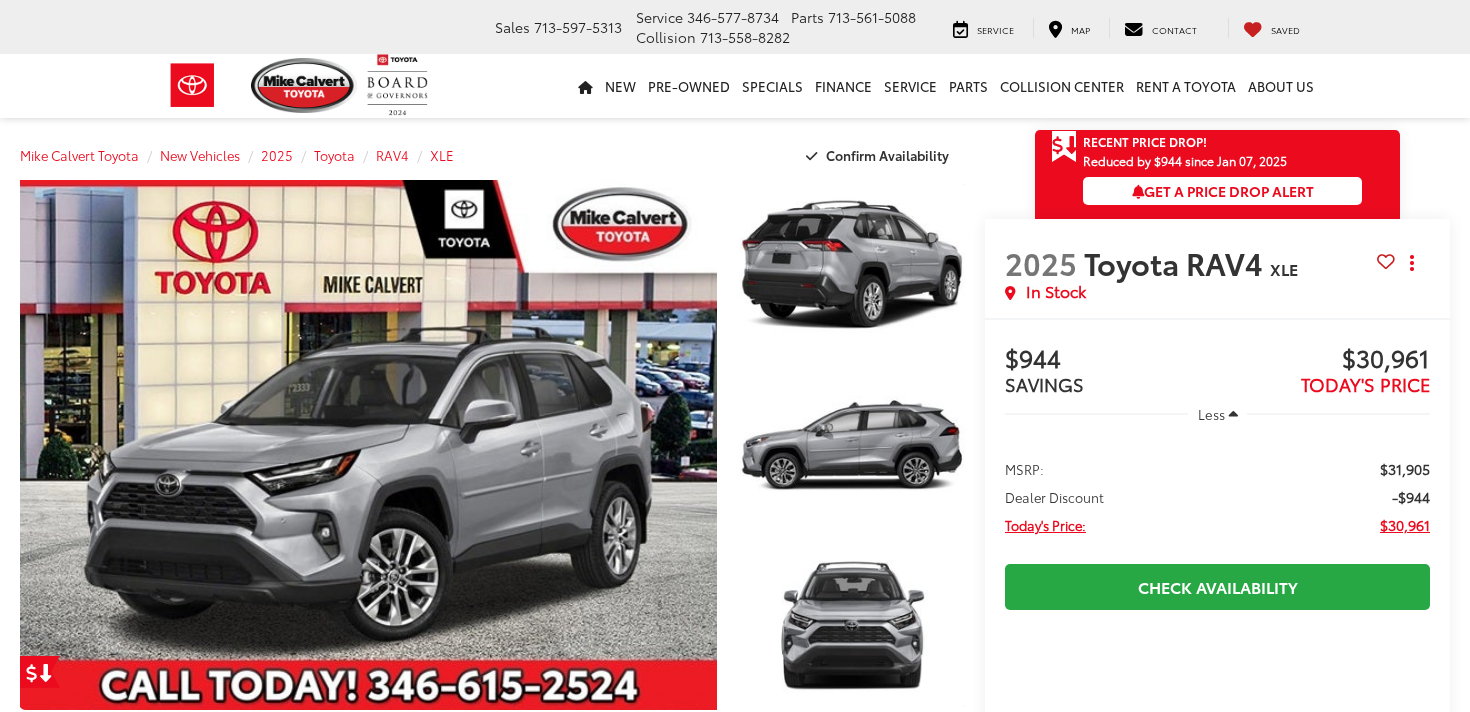 scroll, scrollTop: 0, scrollLeft: 0, axis: both 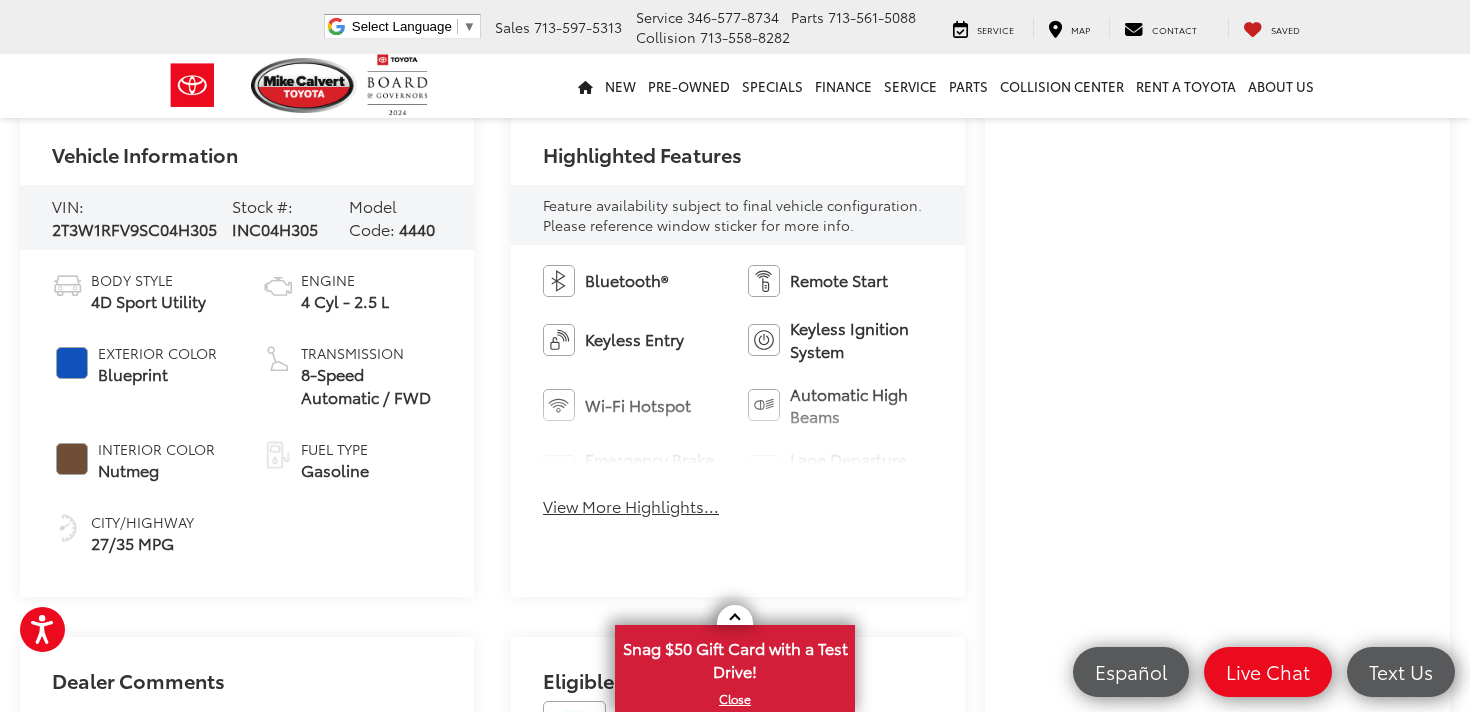 click on "View More Highlights..." at bounding box center [631, 506] 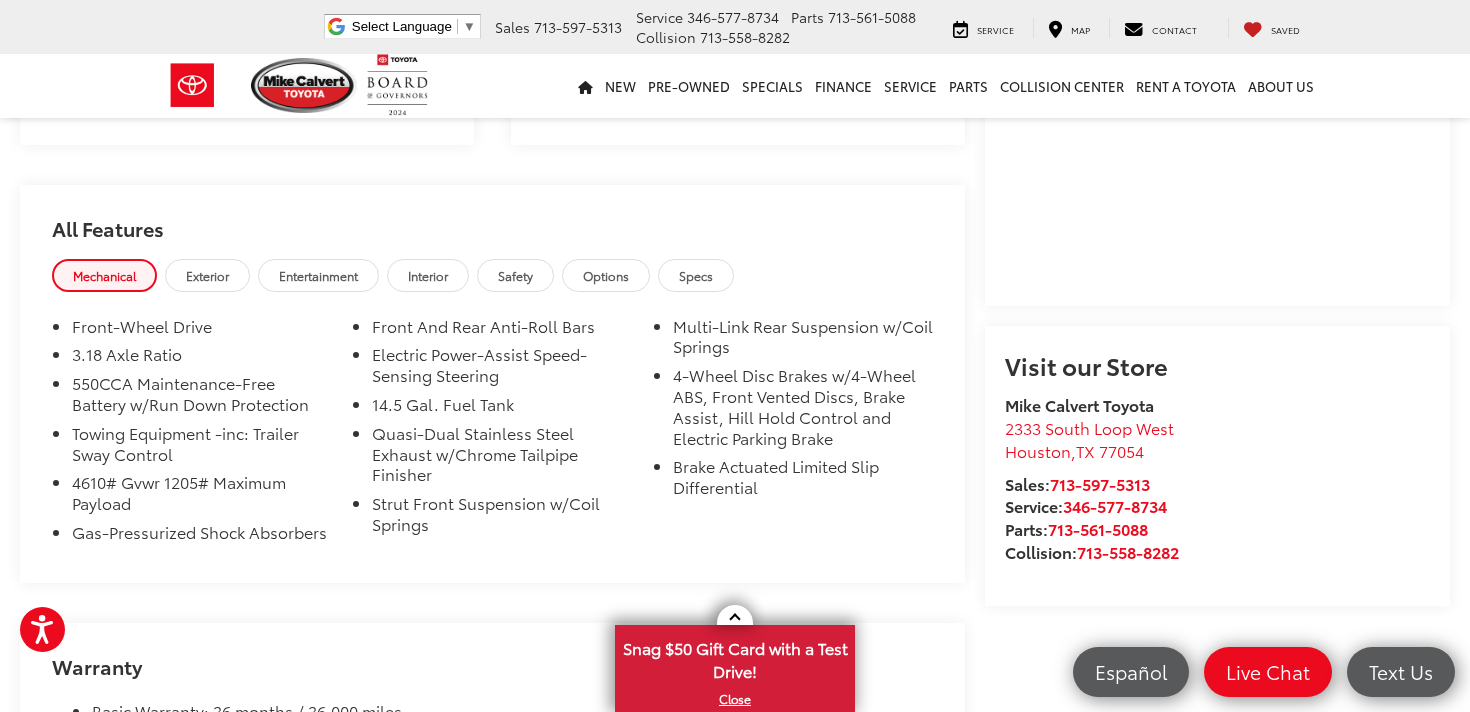 scroll, scrollTop: 1649, scrollLeft: 0, axis: vertical 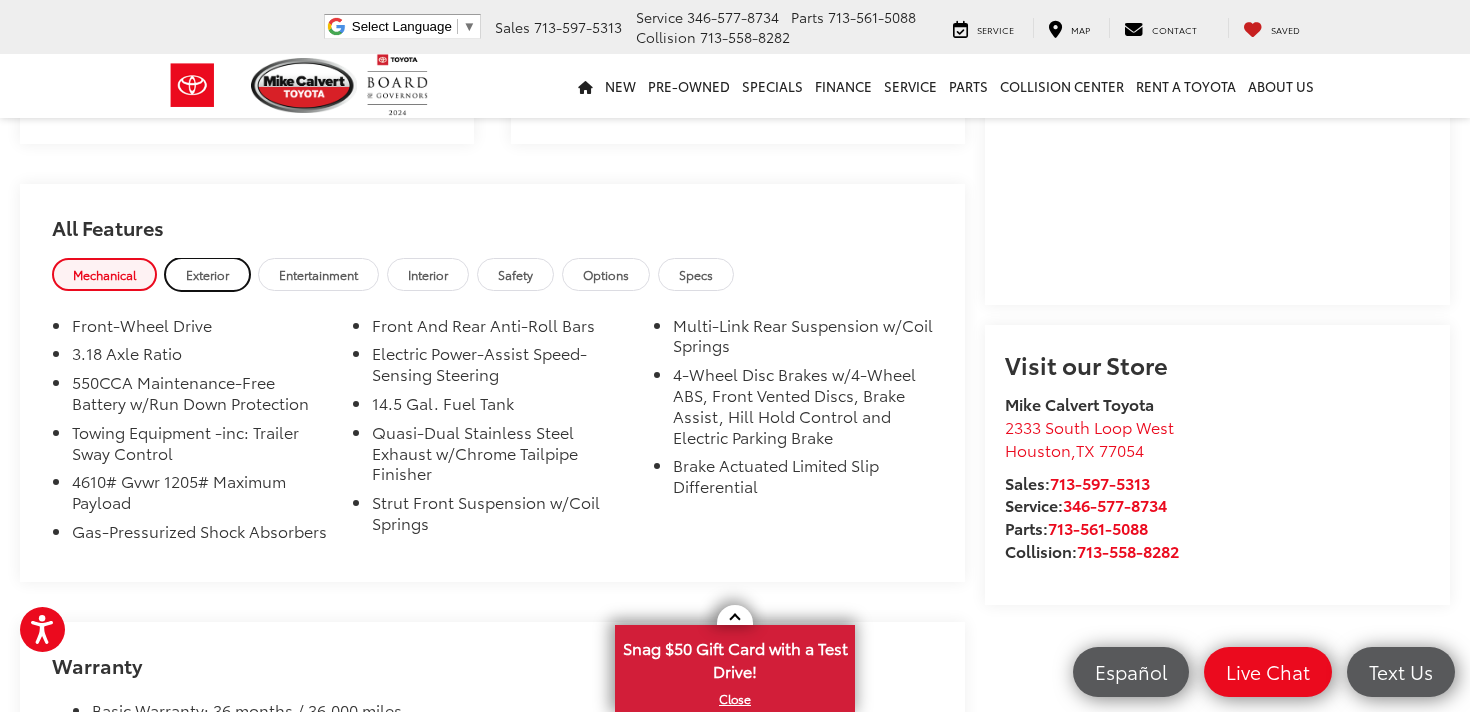 click on "Exterior" at bounding box center (207, 274) 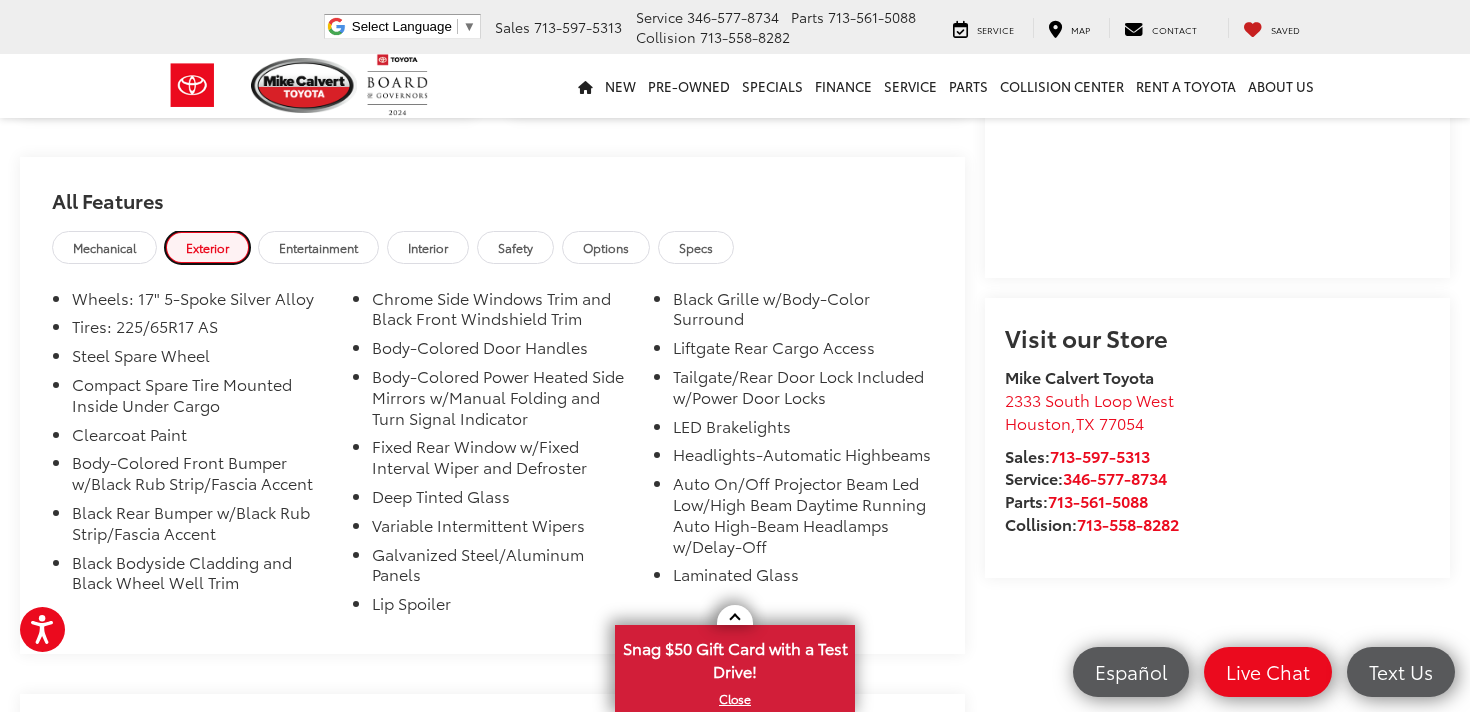 scroll, scrollTop: 1678, scrollLeft: 0, axis: vertical 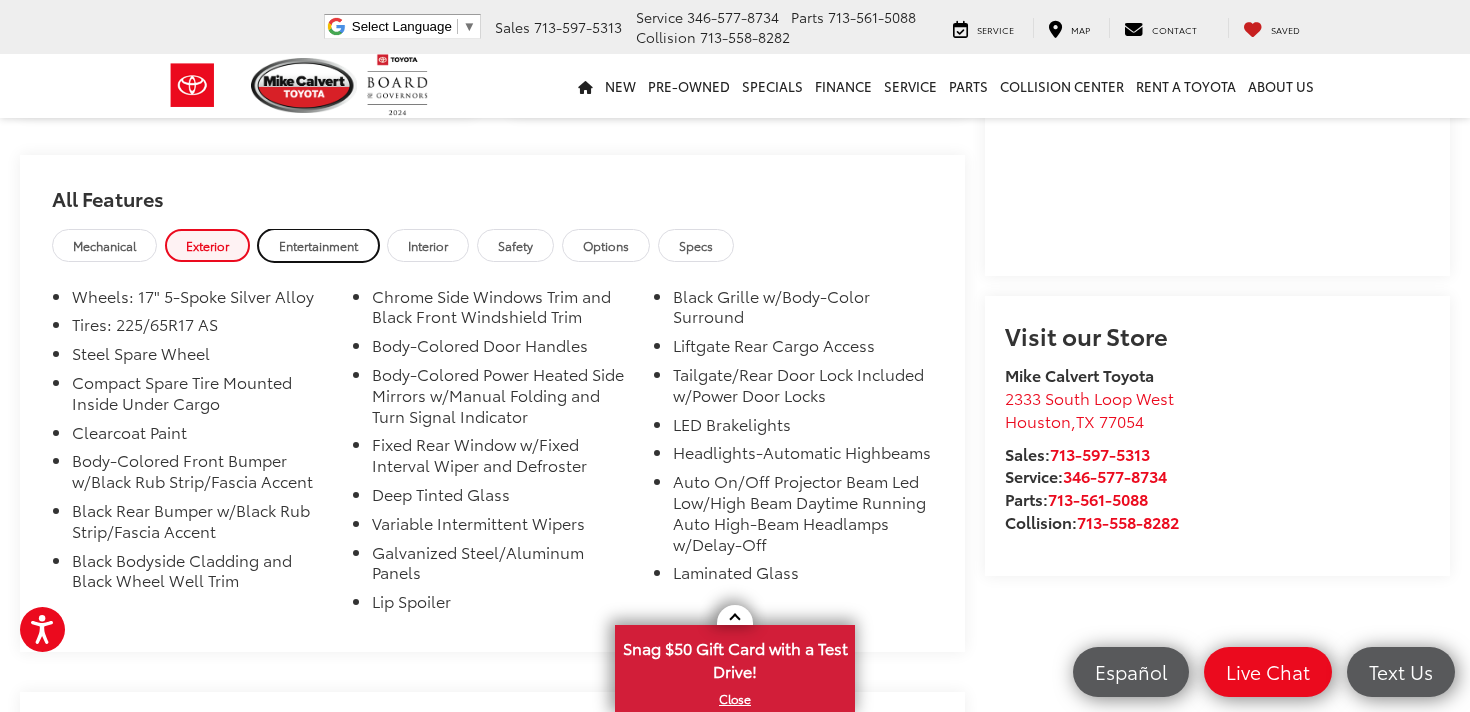 click on "Entertainment" at bounding box center [318, 245] 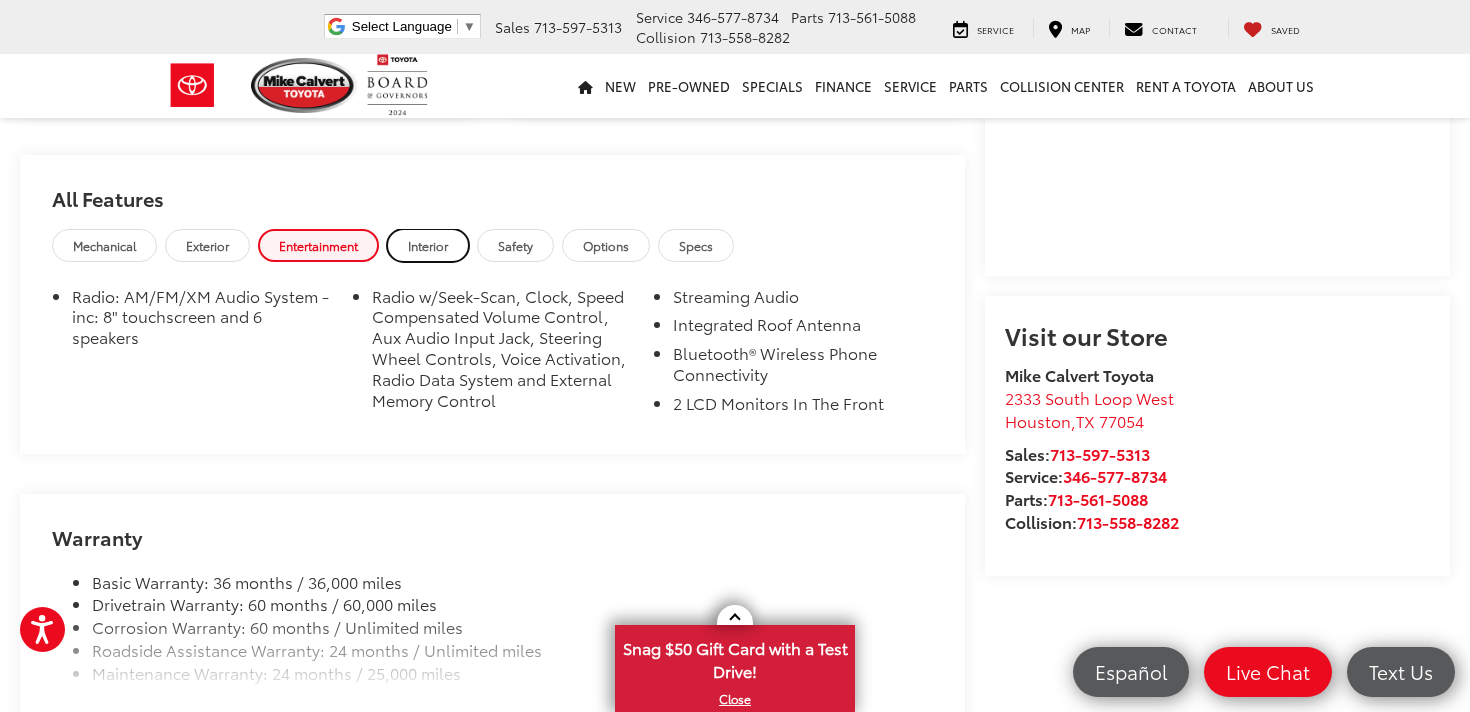 click on "Interior" at bounding box center [428, 245] 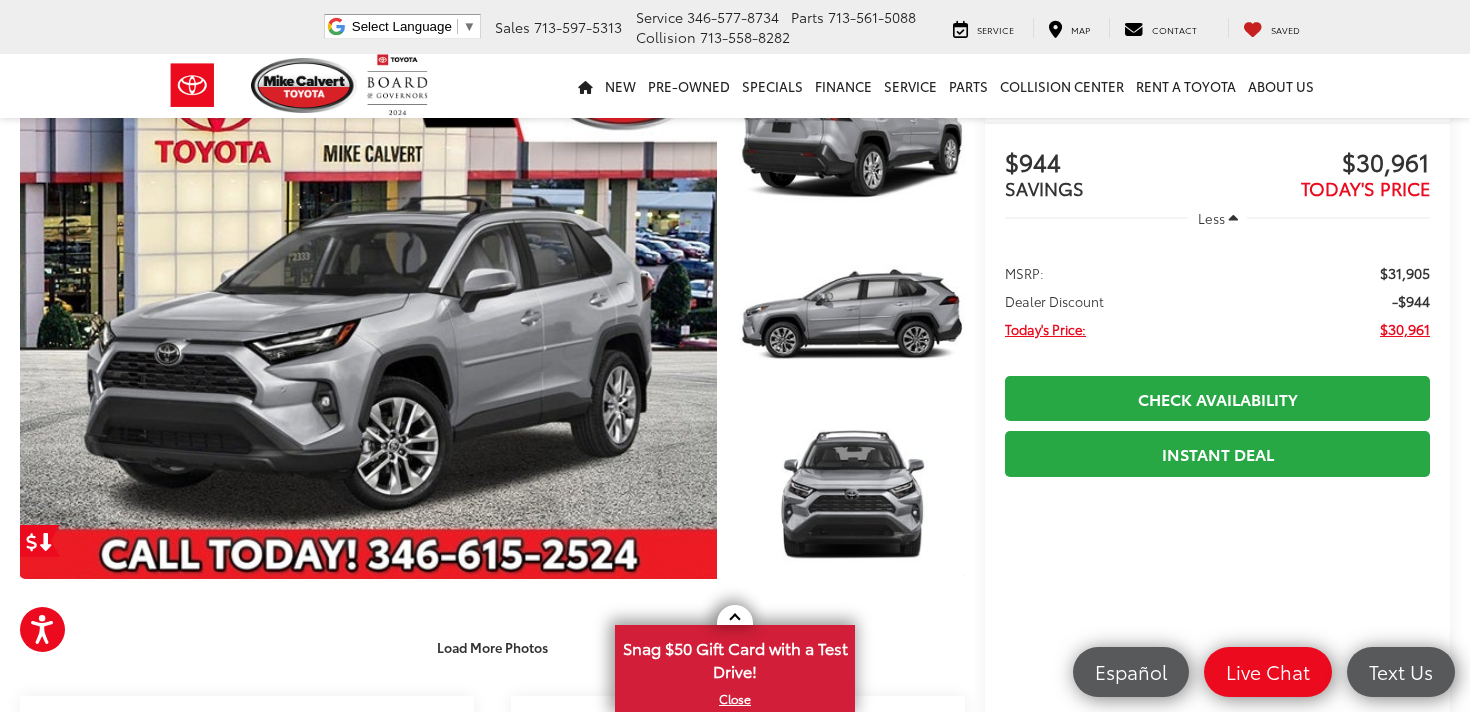 scroll, scrollTop: 0, scrollLeft: 0, axis: both 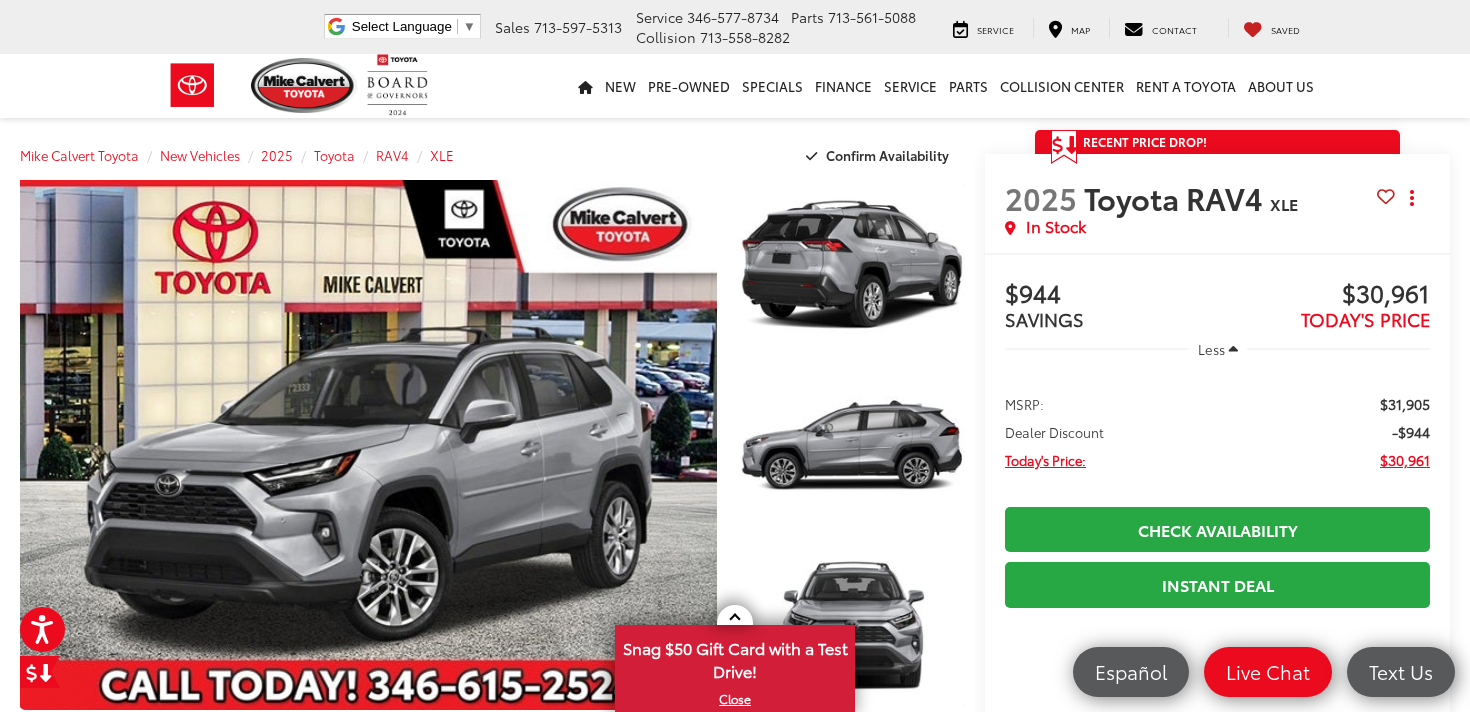 click at bounding box center (1386, 196) 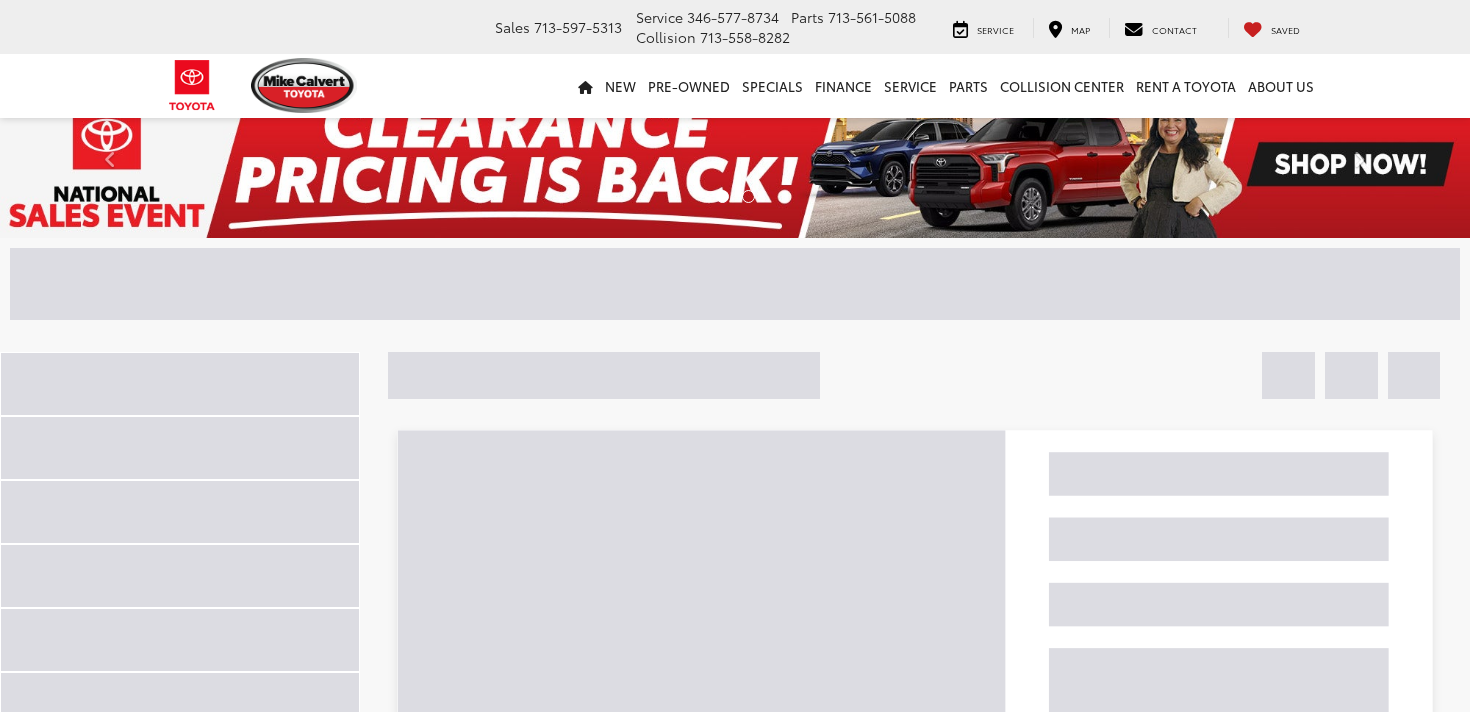 scroll, scrollTop: 9, scrollLeft: 0, axis: vertical 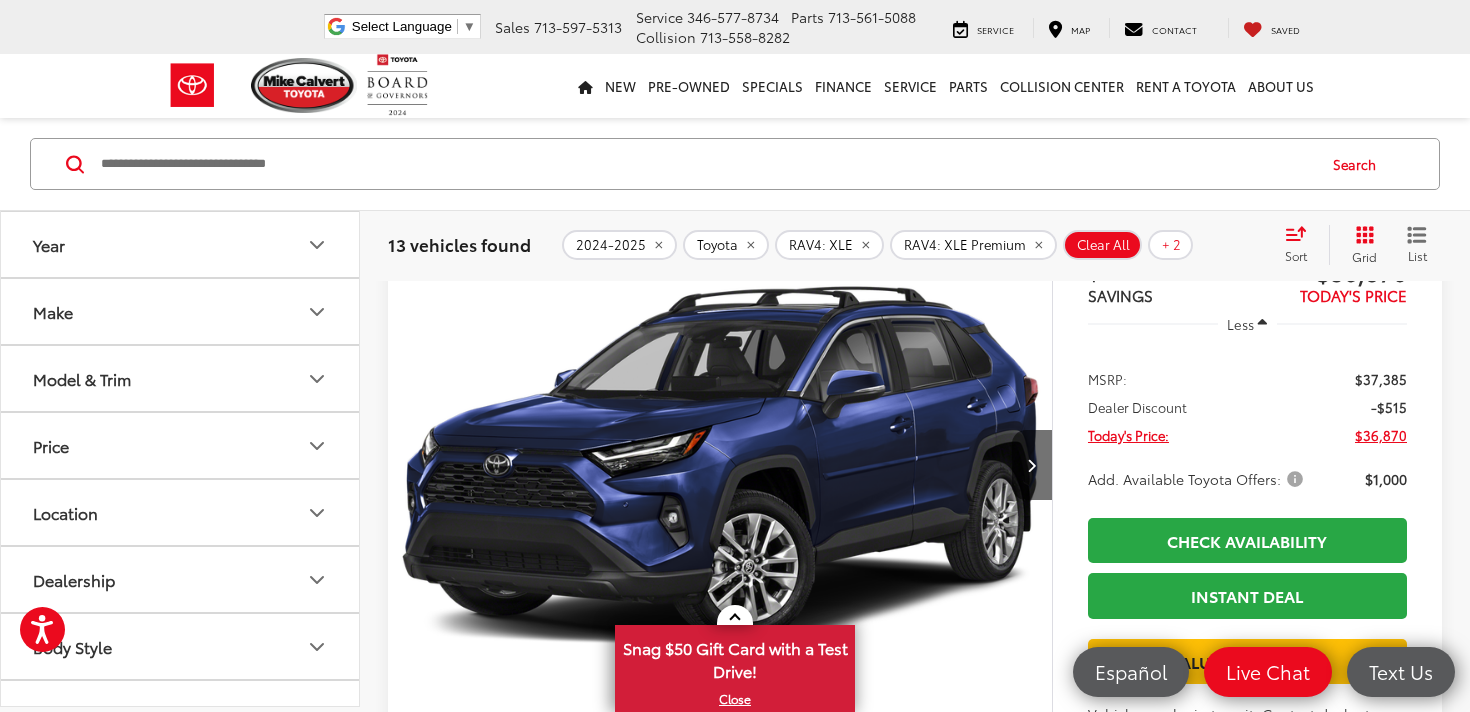 click at bounding box center [720, 466] 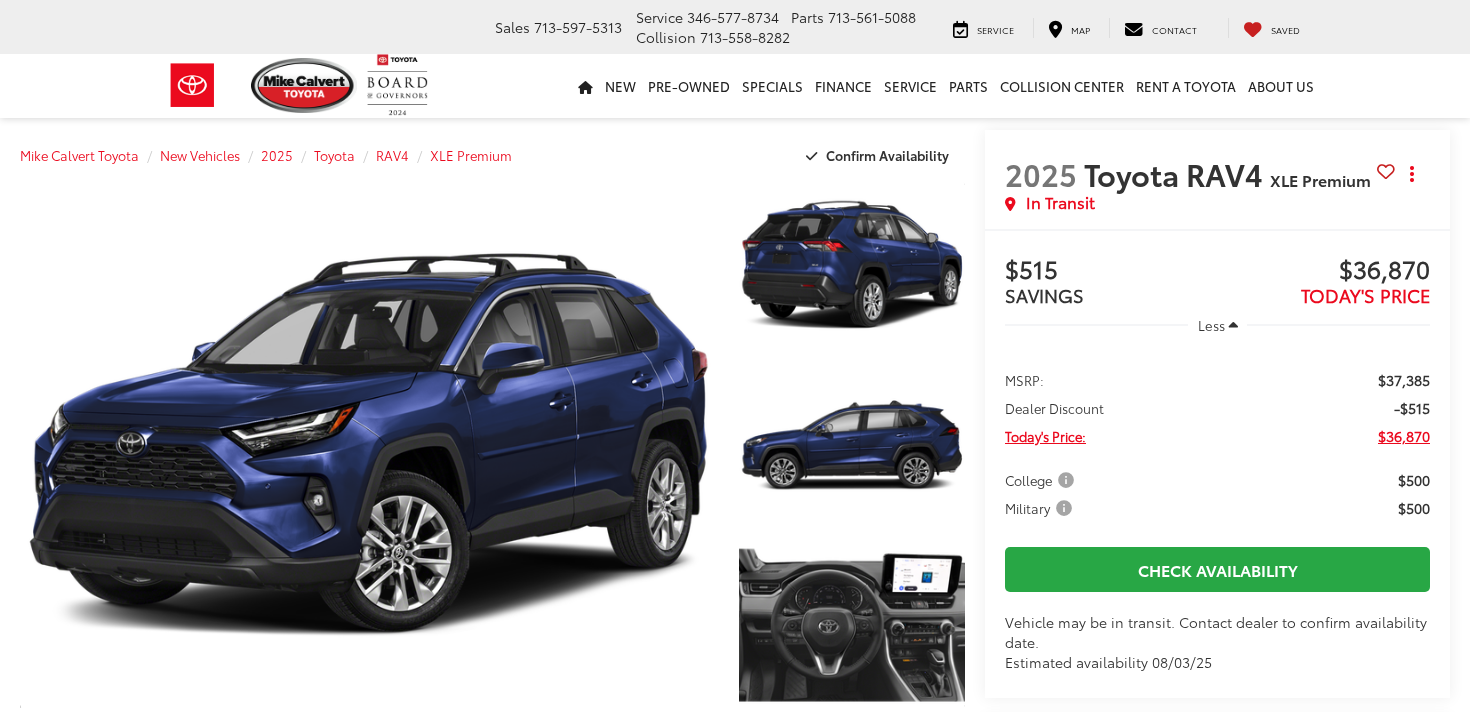 scroll, scrollTop: 0, scrollLeft: 0, axis: both 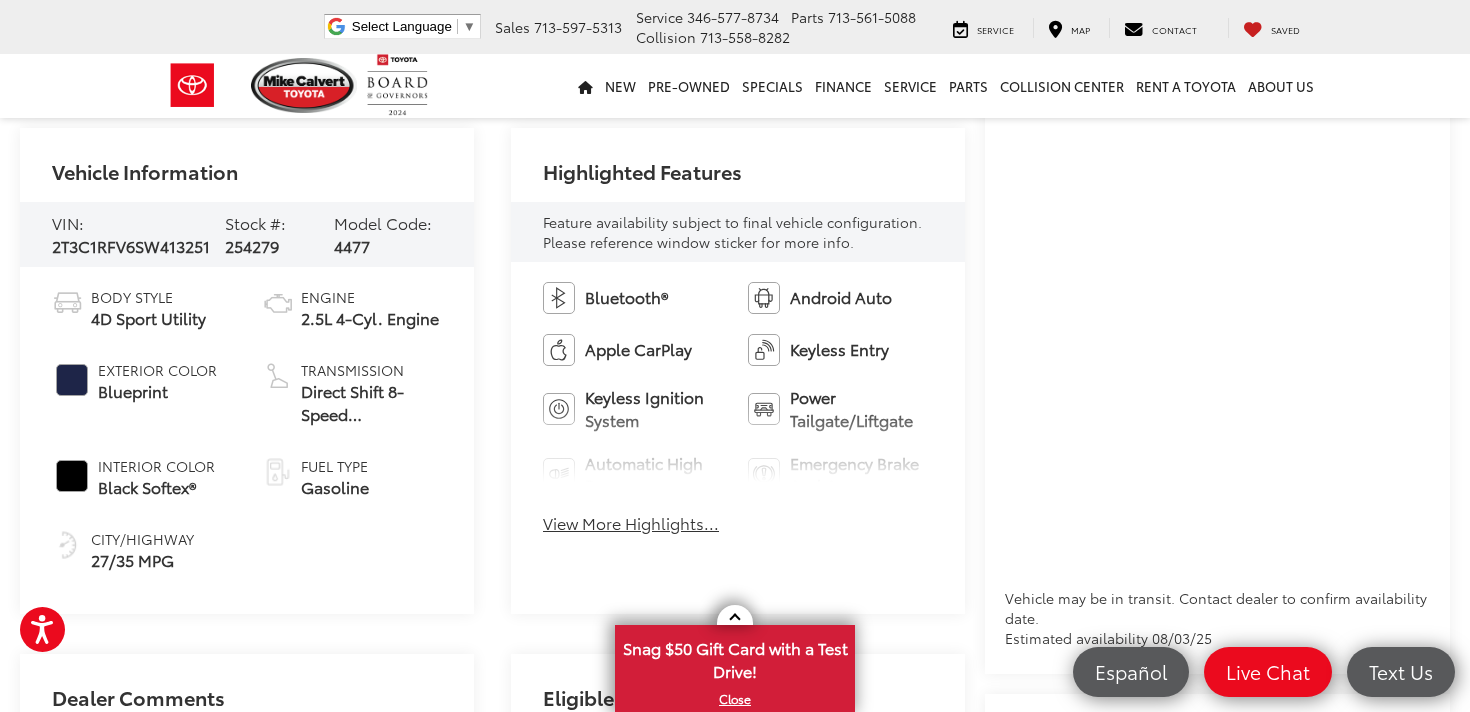click on "View More Highlights..." at bounding box center [631, 523] 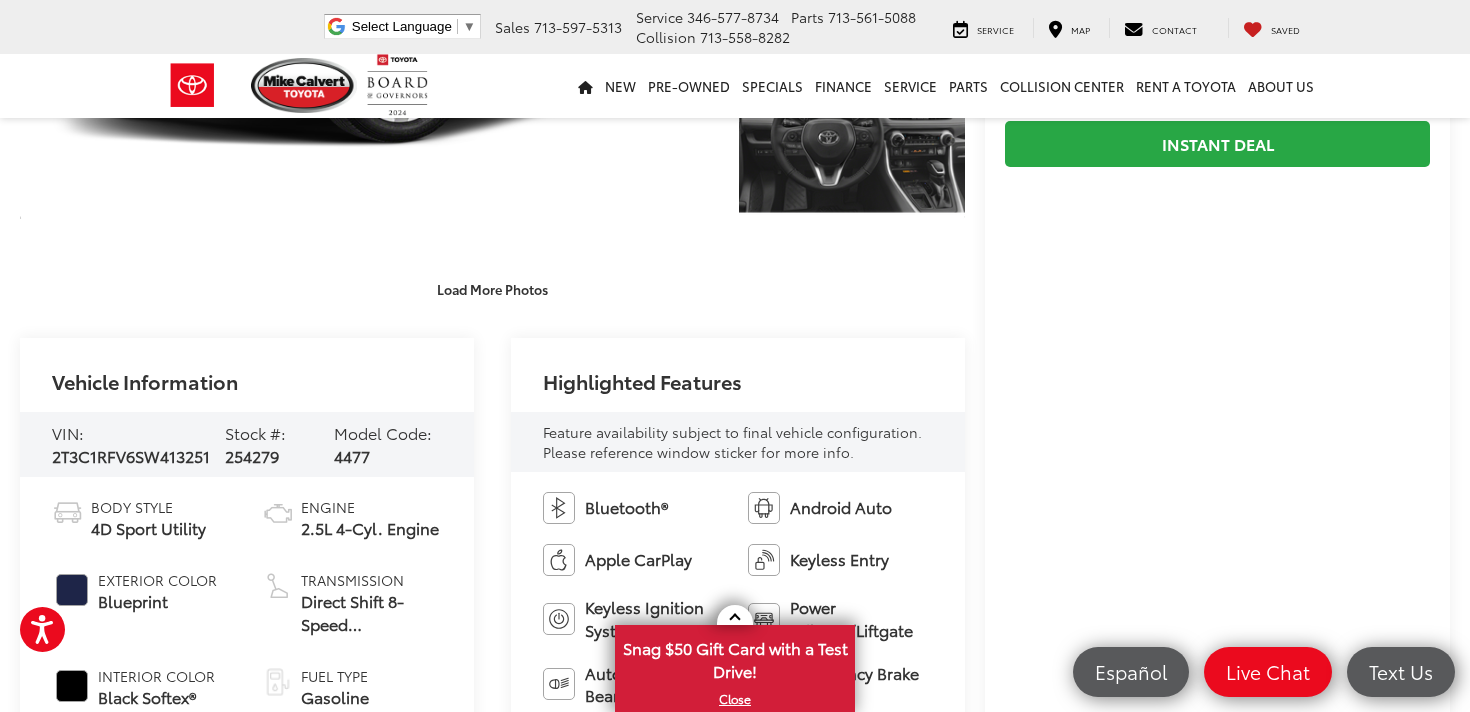 scroll, scrollTop: 478, scrollLeft: 0, axis: vertical 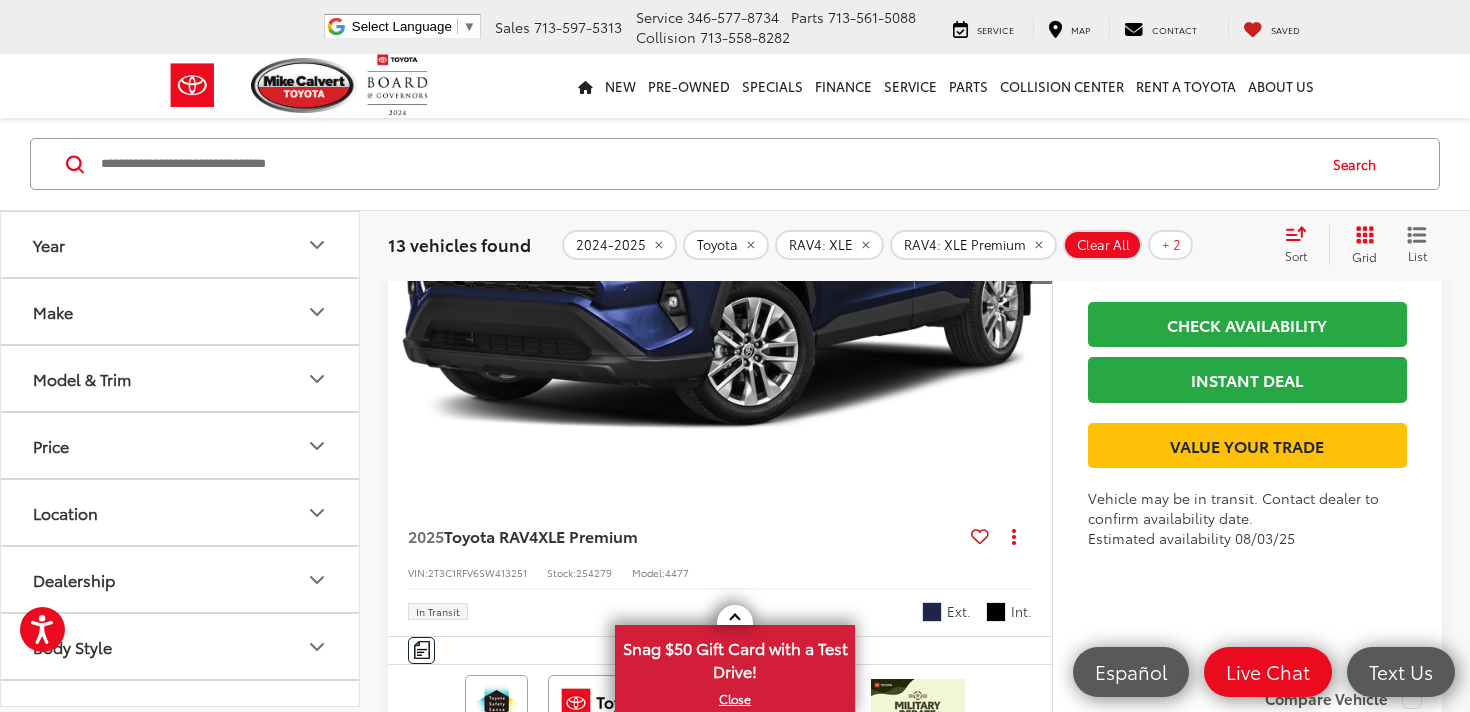 click at bounding box center (720, 250) 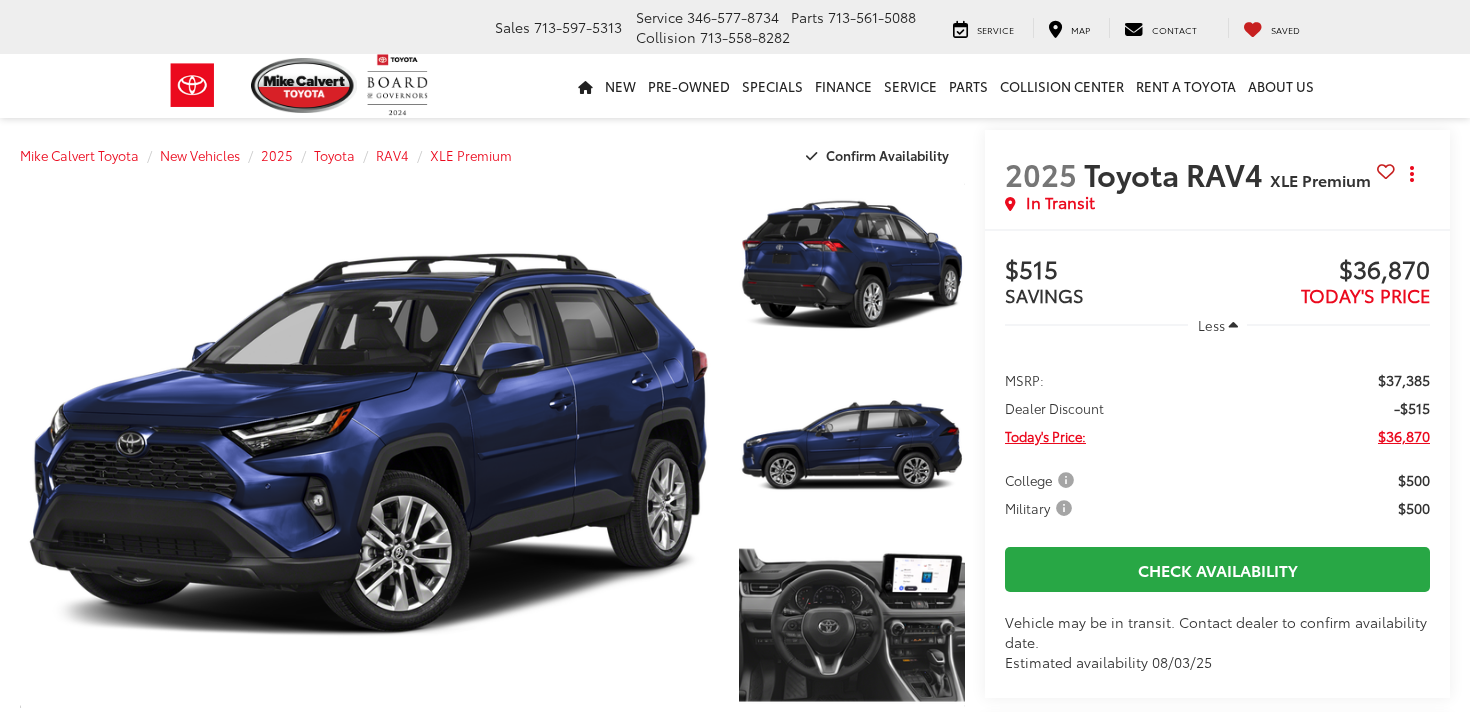 scroll, scrollTop: 0, scrollLeft: 0, axis: both 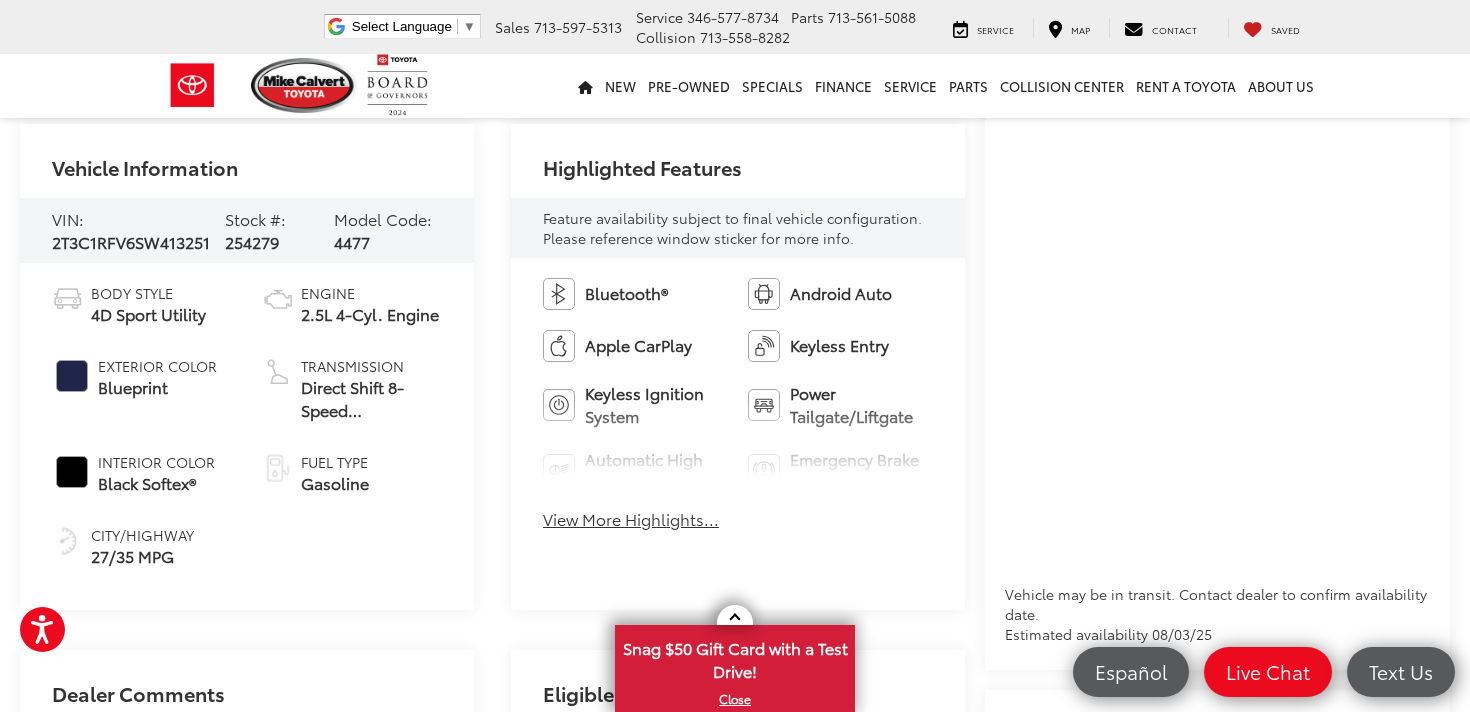 click on "Bluetooth®
Android Auto
Apple CarPlay
Keyless Entry
Keyless Ignition System
Power Tailgate/Liftgate
Automatic High Beams
Emergency Brake Assist
Sunroof/Moonroof
Blind Spot Monitor
Rear View Camera
Automatic Climate Control
Alloy Wheels
Cruise Control
View More Highlights...
Hide Highlights" at bounding box center (738, 410) 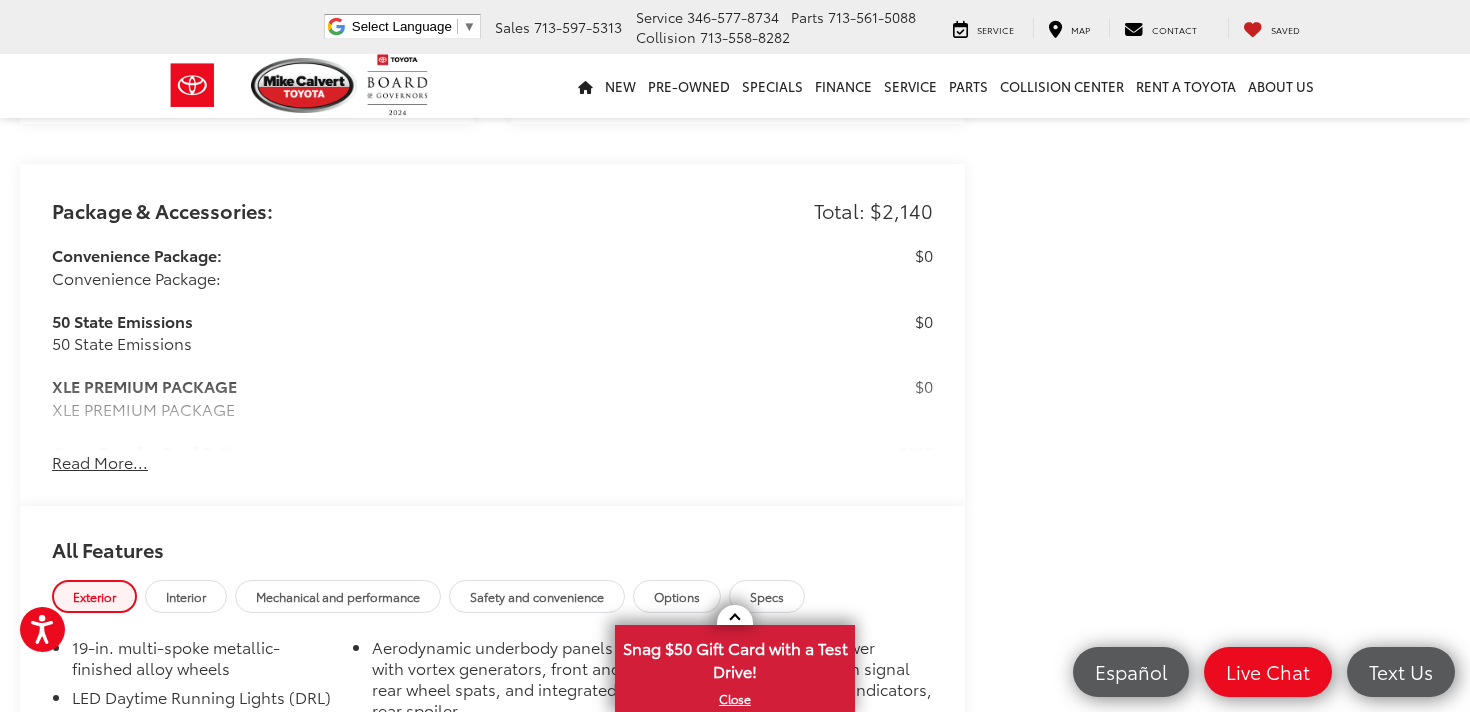 scroll, scrollTop: 1690, scrollLeft: 0, axis: vertical 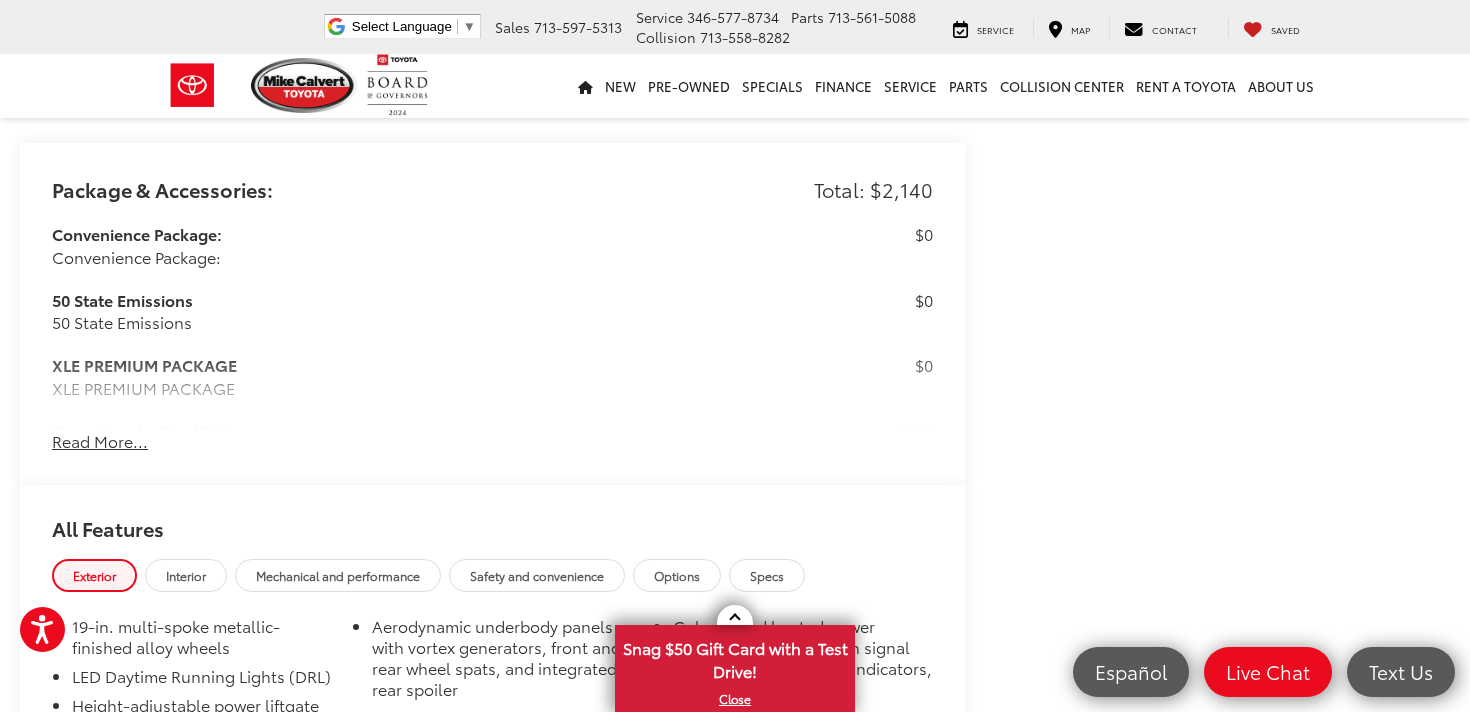 click on "Read More..." at bounding box center (100, 441) 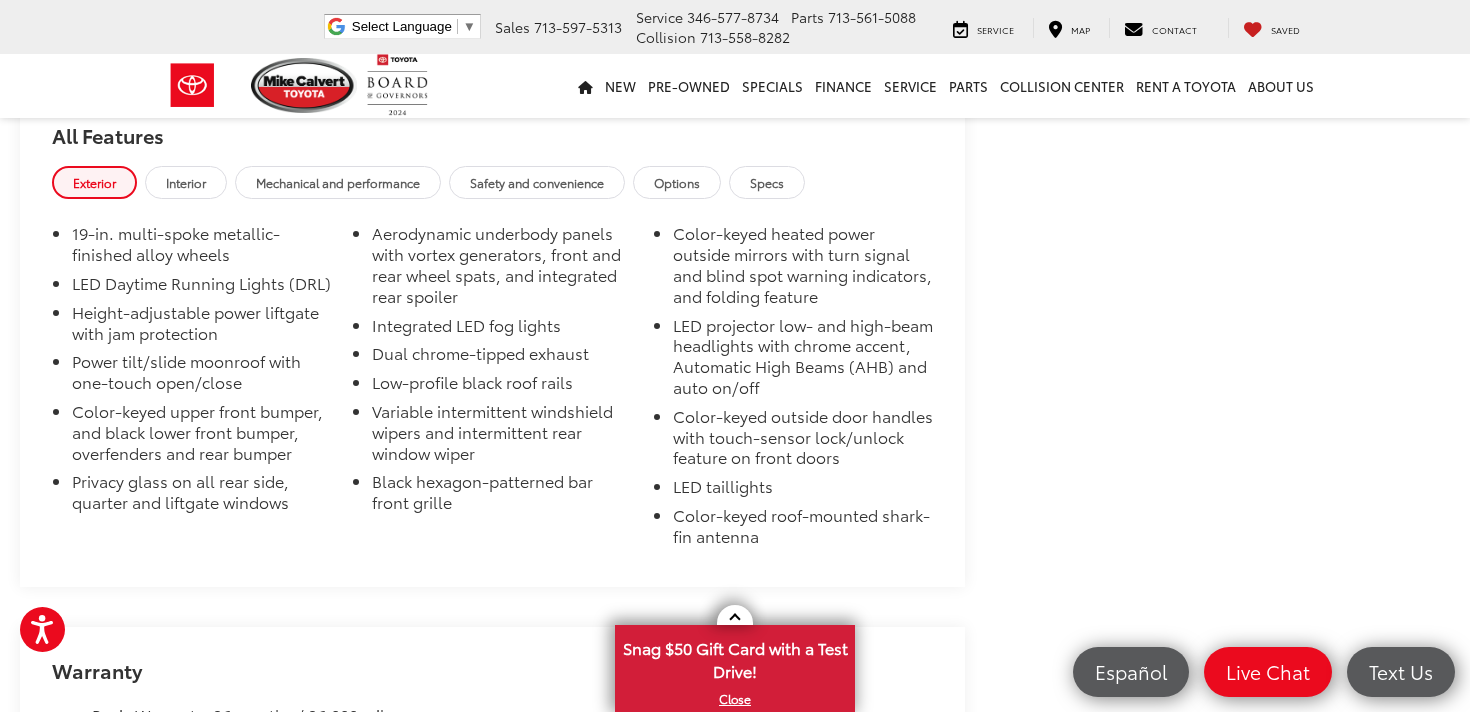 scroll, scrollTop: 3244, scrollLeft: 0, axis: vertical 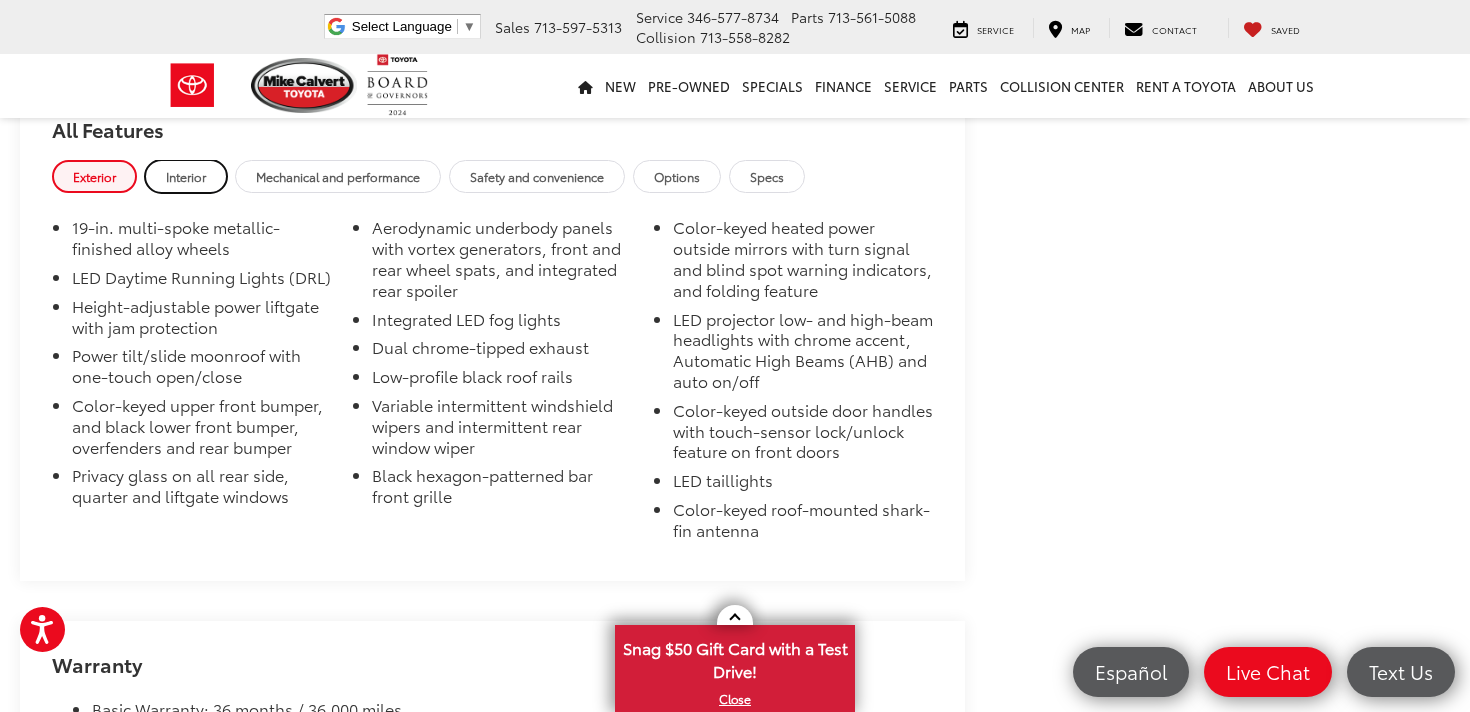 click on "Interior" at bounding box center [186, 176] 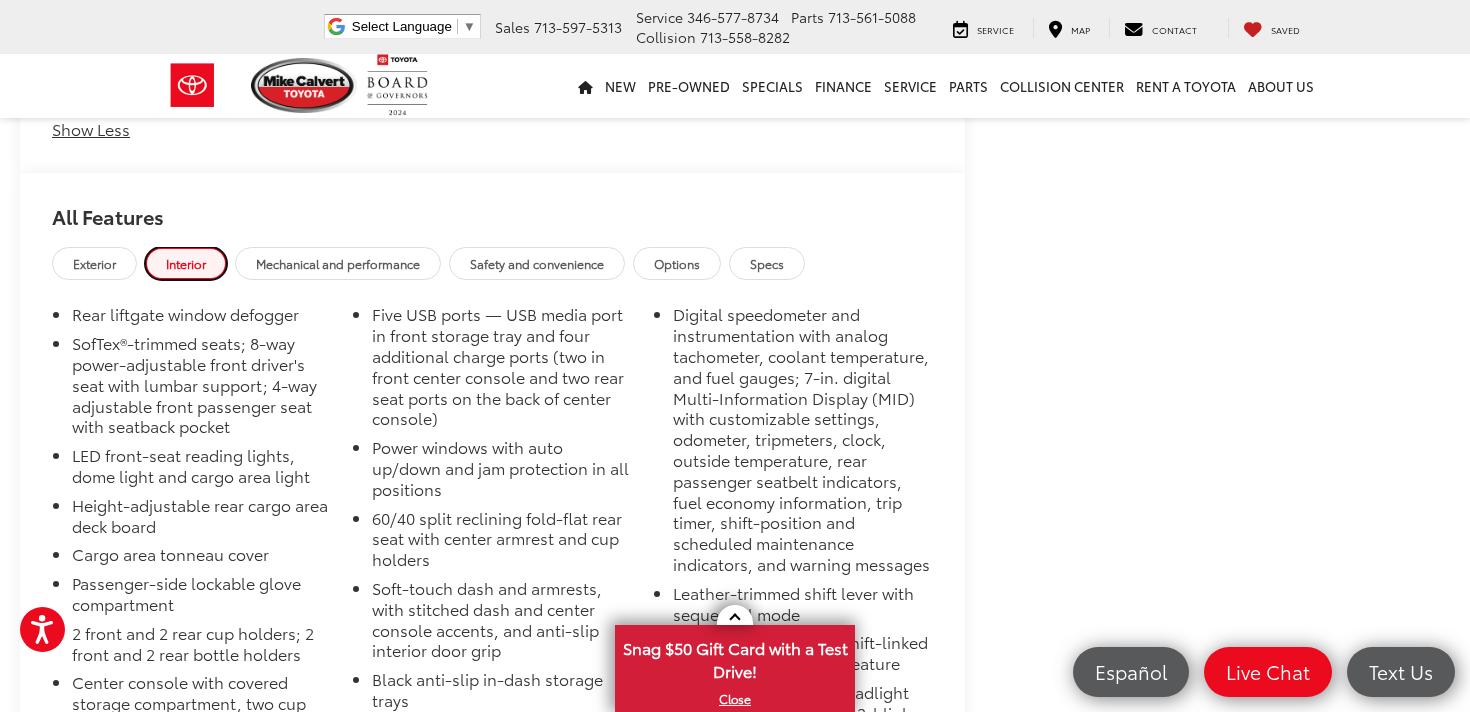 scroll, scrollTop: 3155, scrollLeft: 0, axis: vertical 